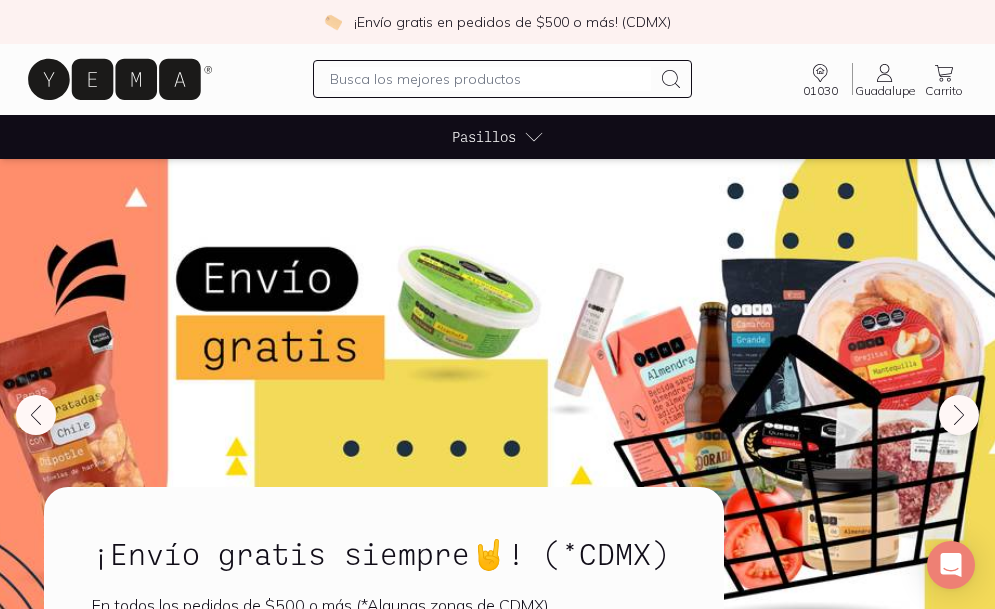 scroll, scrollTop: 0, scrollLeft: 0, axis: both 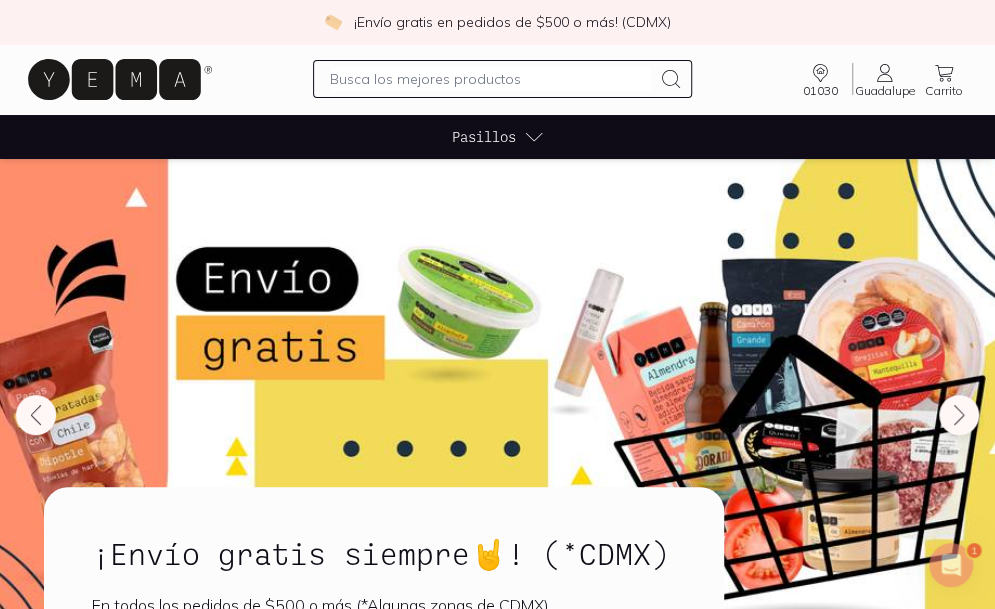 click on "Guadalupe" at bounding box center (885, 90) 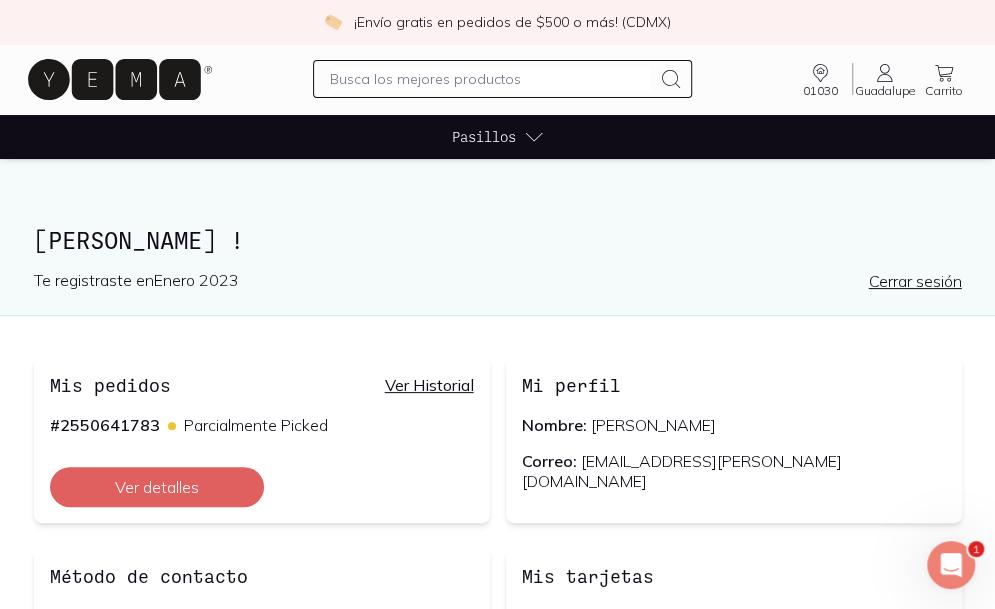 scroll, scrollTop: 0, scrollLeft: 0, axis: both 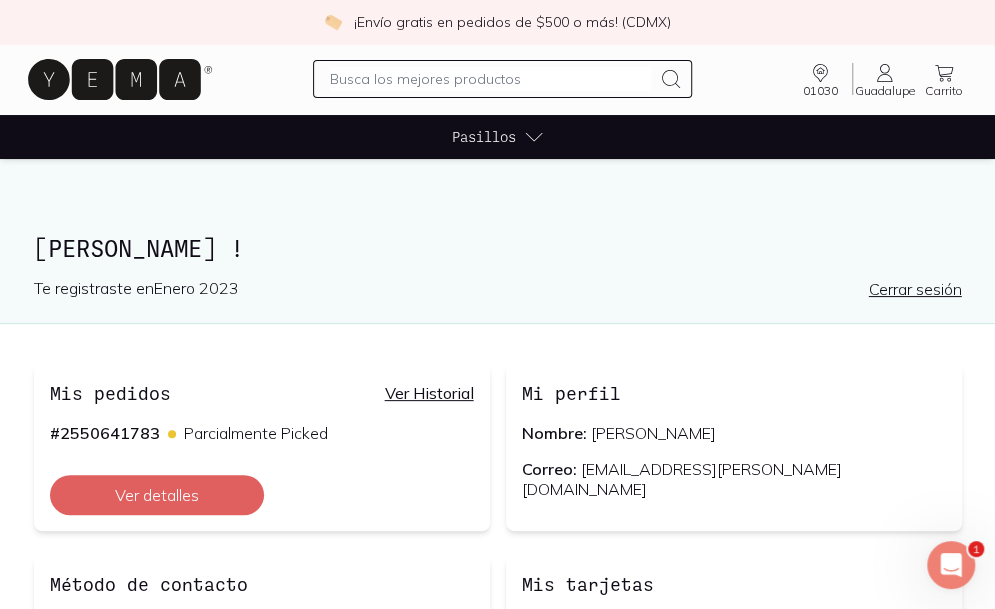click on "Ver Historial" at bounding box center [429, 393] 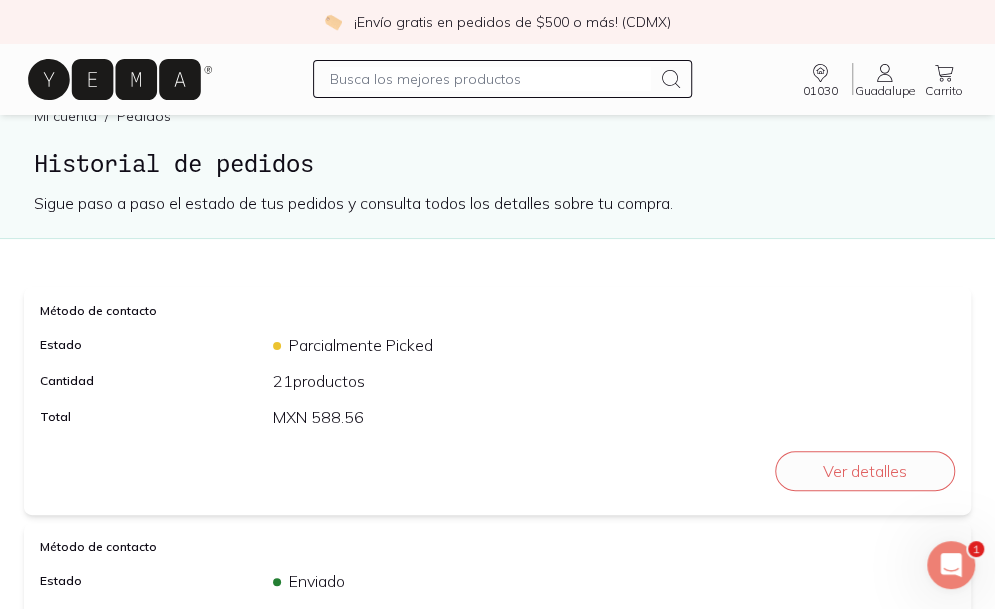 scroll, scrollTop: 100, scrollLeft: 0, axis: vertical 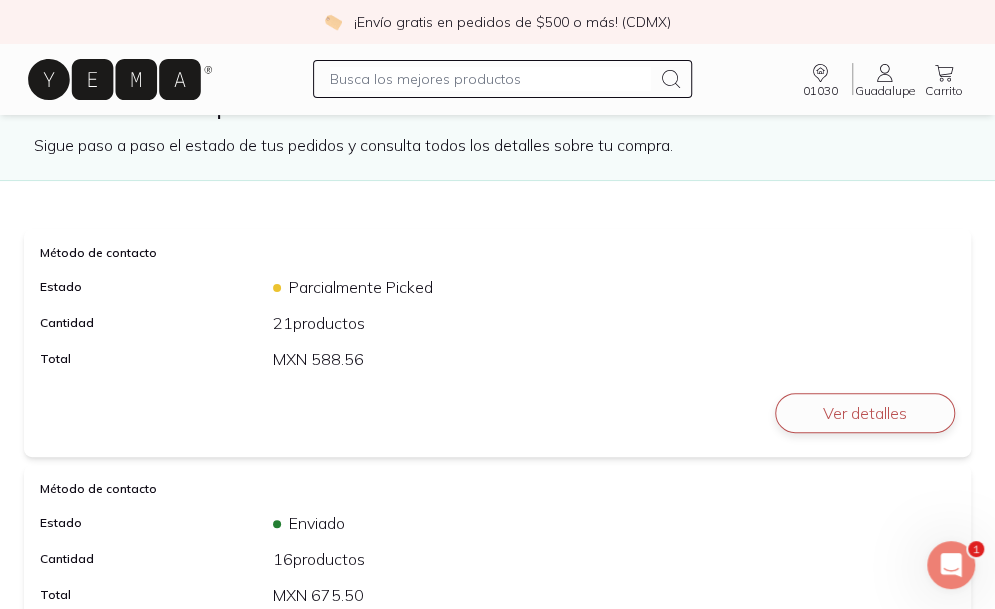 click on "Ver detalles" at bounding box center (865, 413) 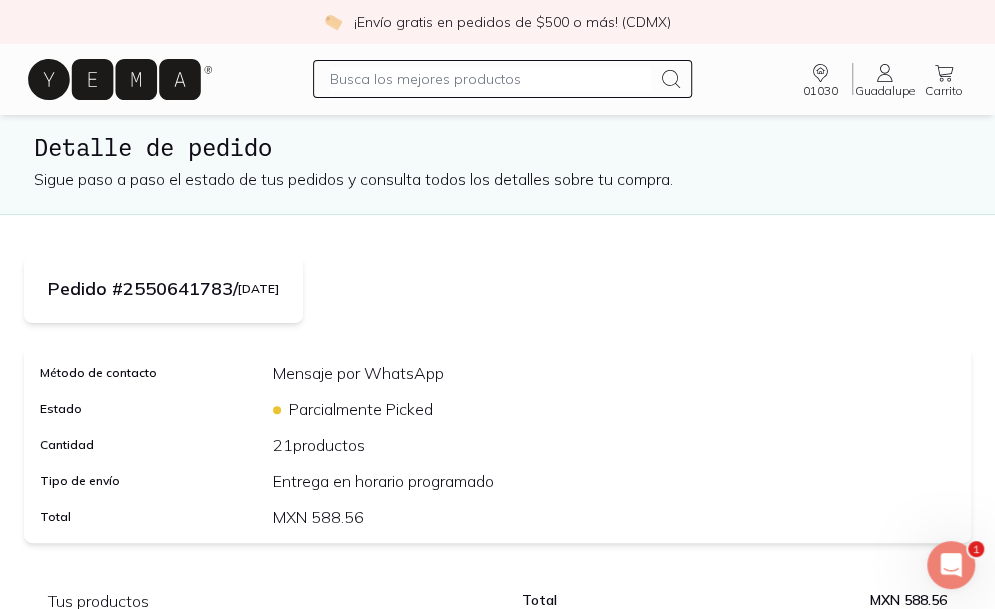 scroll, scrollTop: 100, scrollLeft: 0, axis: vertical 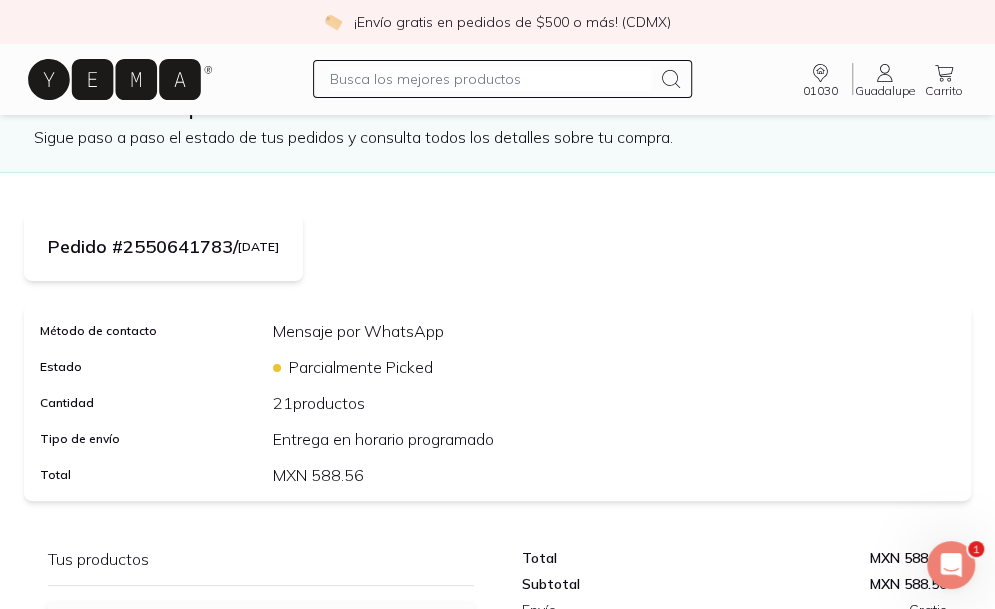 click on "Parcialmente Picked" at bounding box center [353, 367] 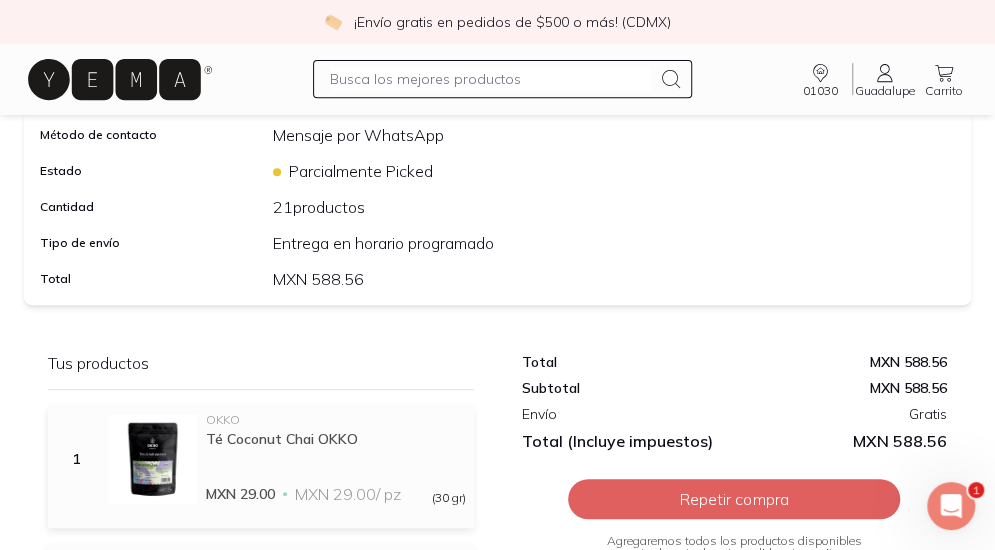 scroll, scrollTop: 100, scrollLeft: 0, axis: vertical 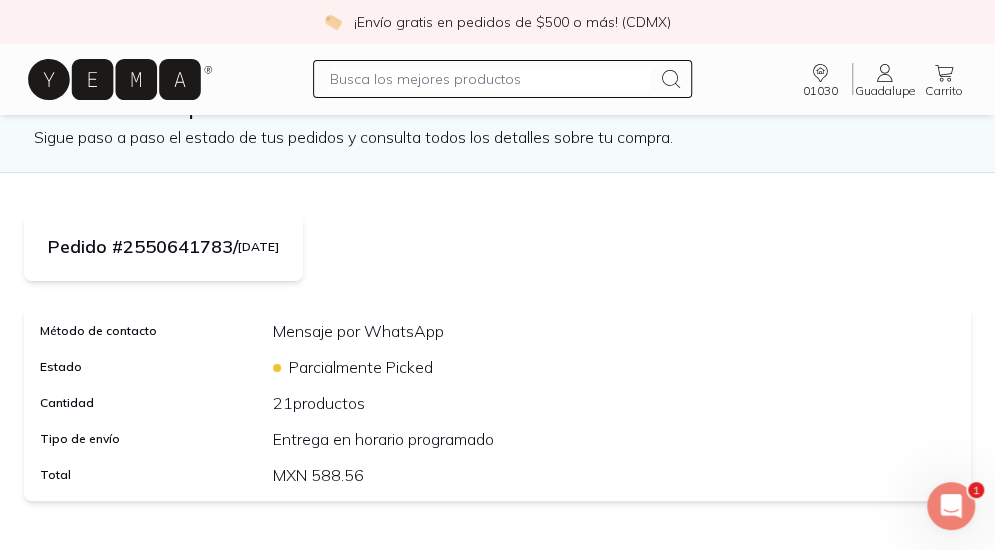 click on "Entrega en horario programado" at bounding box center [383, 439] 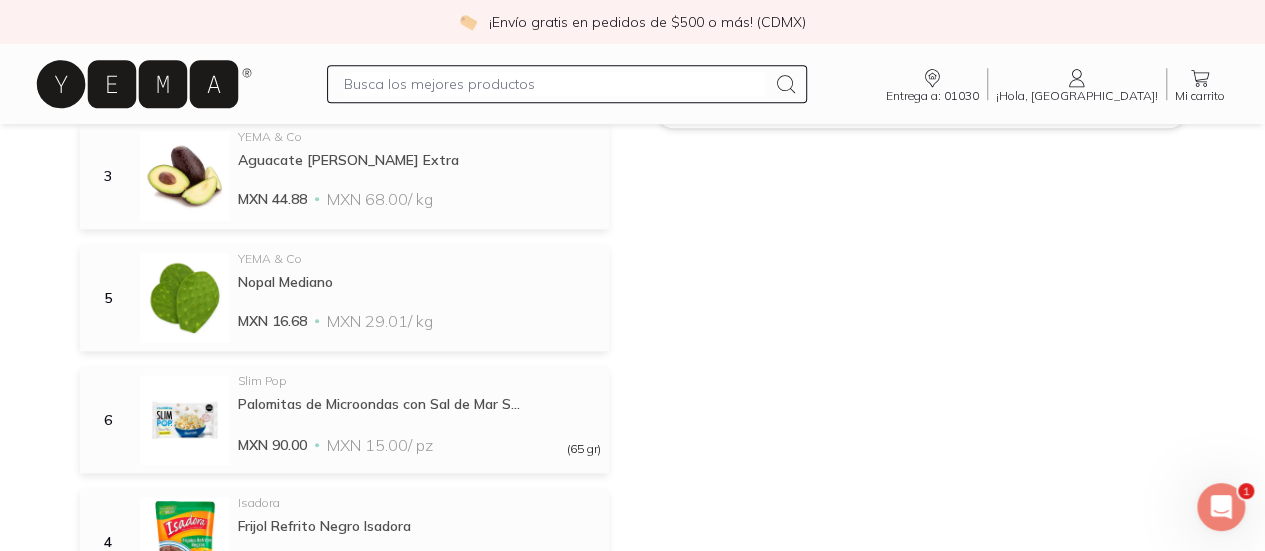 scroll, scrollTop: 1209, scrollLeft: 0, axis: vertical 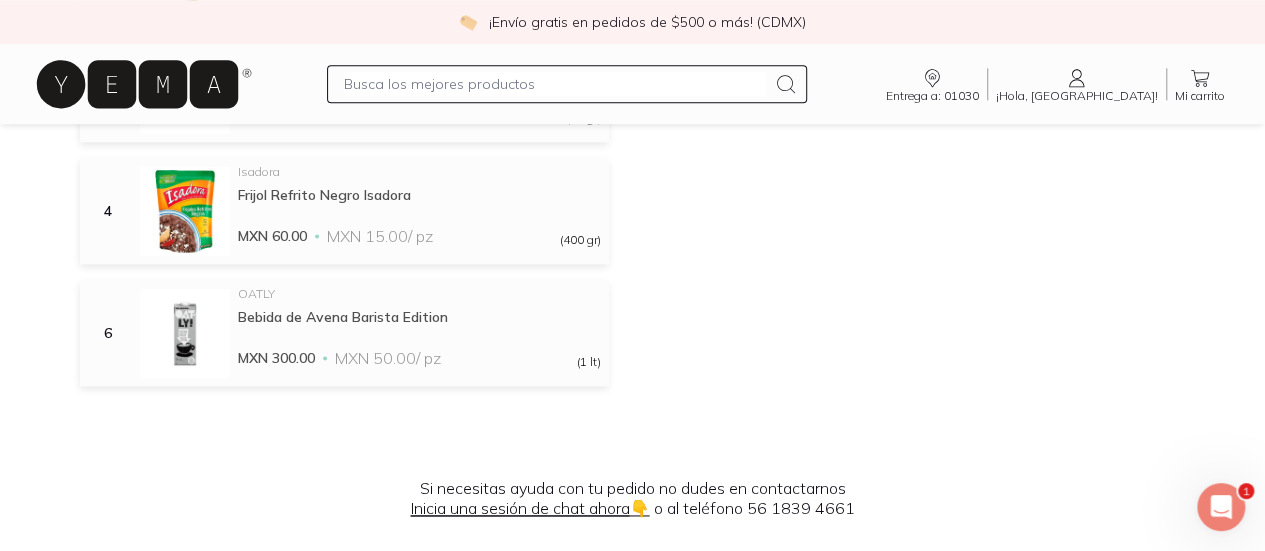 click on "Inicia una sesión de chat ahora" at bounding box center [520, 508] 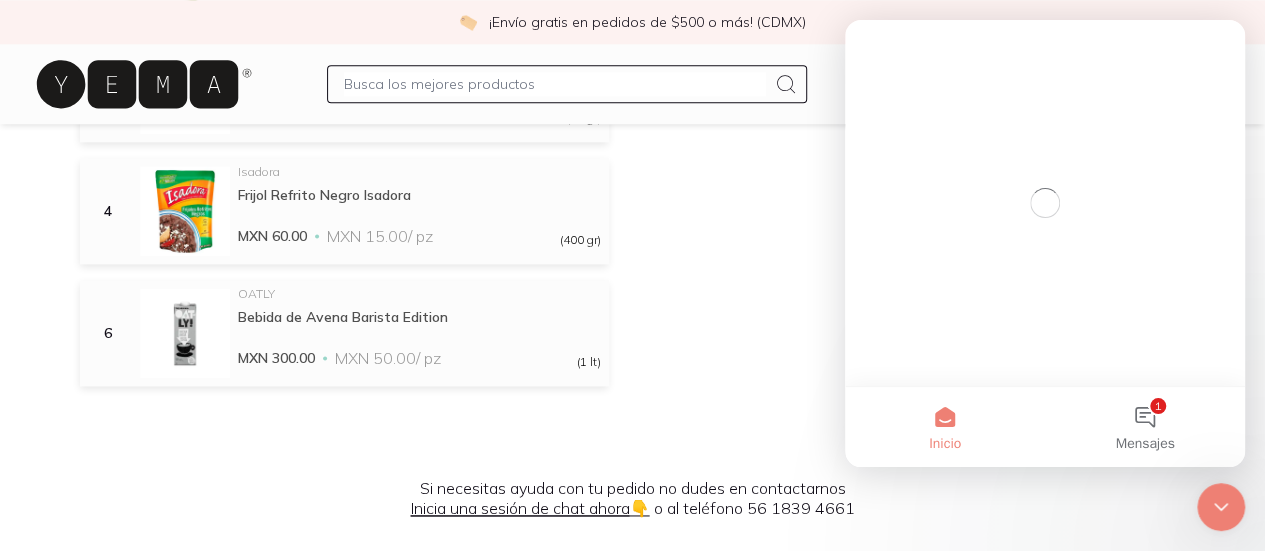 scroll, scrollTop: 0, scrollLeft: 0, axis: both 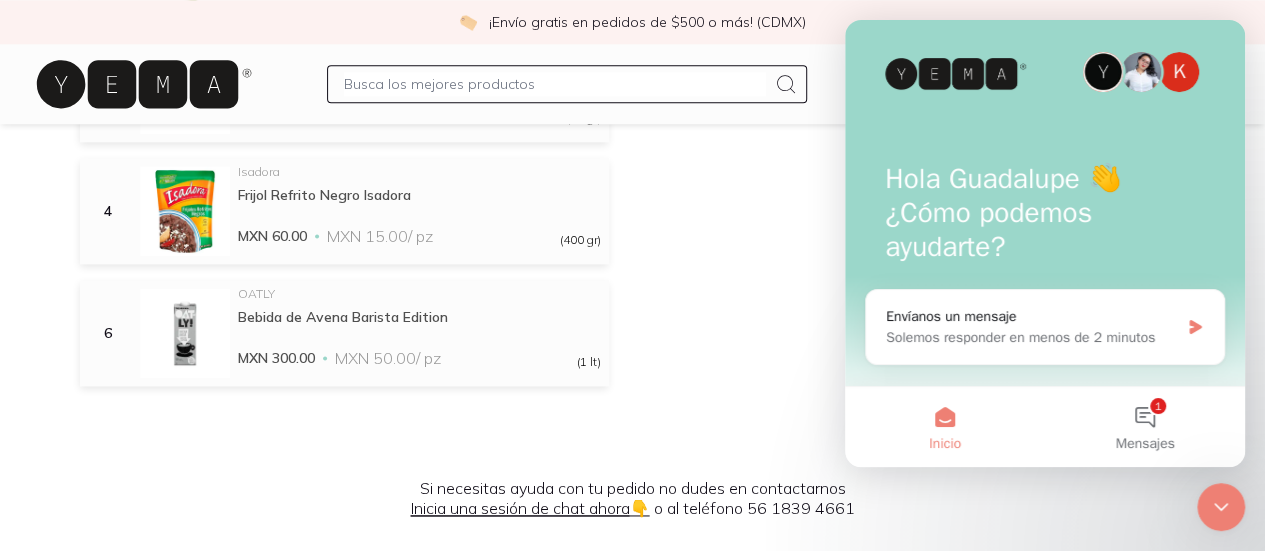 drag, startPoint x: 822, startPoint y: 311, endPoint x: 826, endPoint y: 299, distance: 12.649111 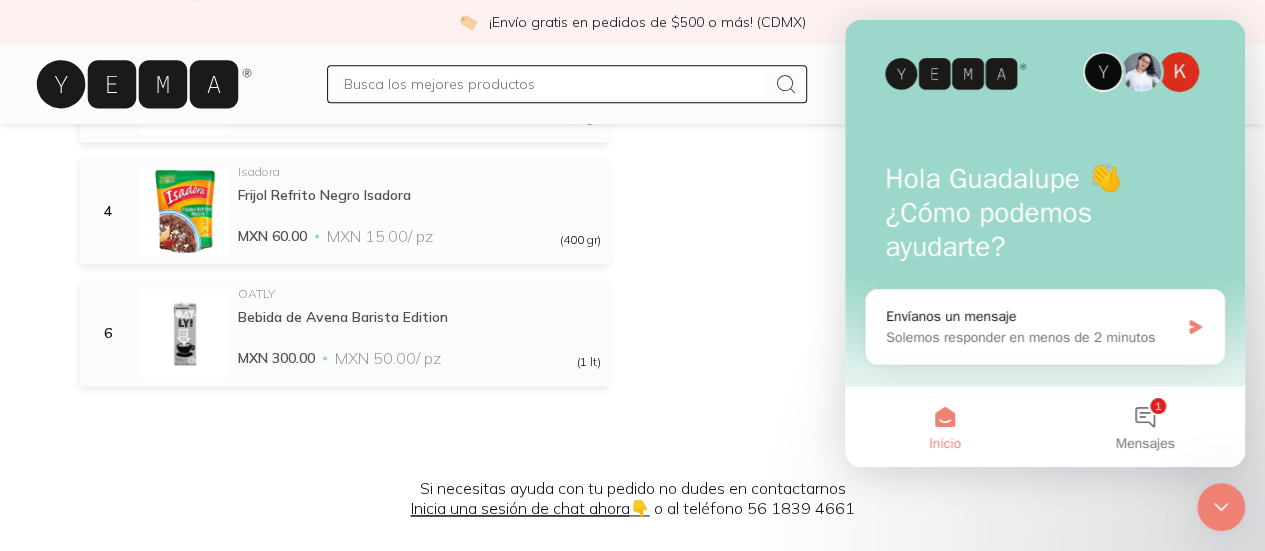 click on "Total MXN 588.56 Subtotal MXN 588.56 Envío Gratis Total (Incluye impuestos) MXN 588.56 Repetir compra Agregaremos todos los productos disponibles actualmente de este pedido a tu carrito ¿Necesitas factura? Deja tus datos y te enviaremos tu factura por correo. Tienes hasta el último día del mes en el que realizaste tu compra para solicitarla. Solicitar Factura" at bounding box center [921, -113] 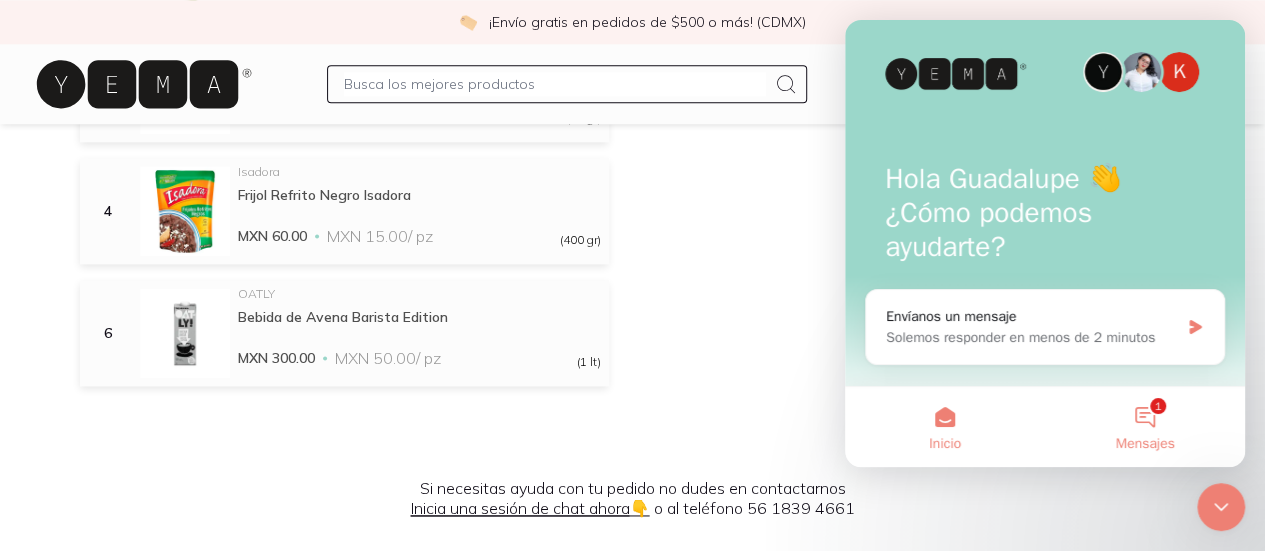 click on "1 Mensajes" at bounding box center [1145, 427] 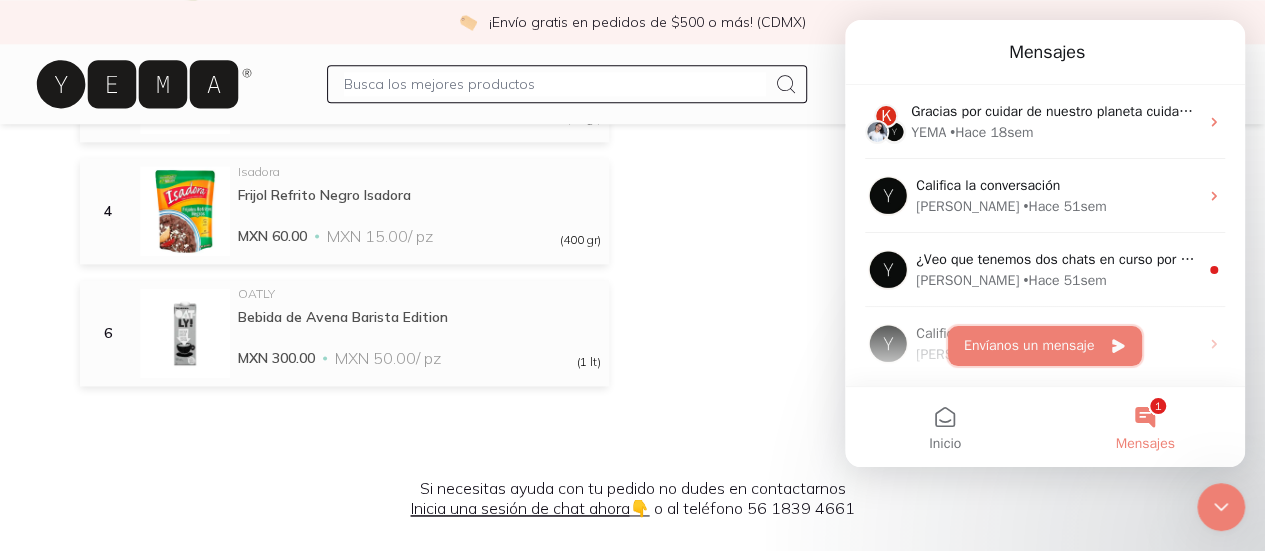 click on "Envíanos un mensaje" at bounding box center (1045, 346) 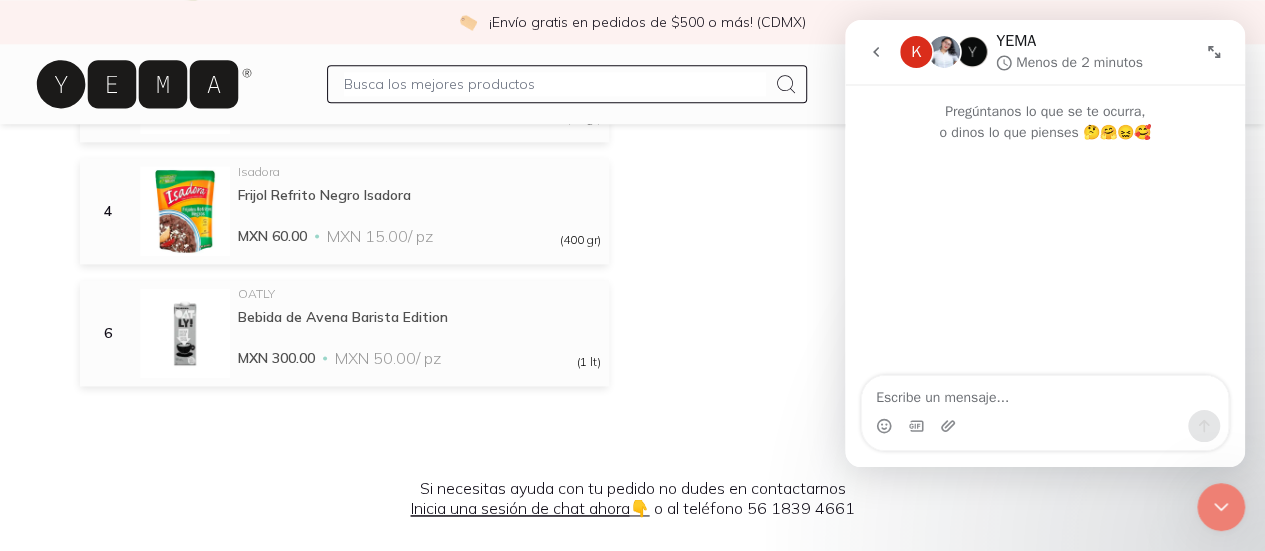 click at bounding box center (1045, 393) 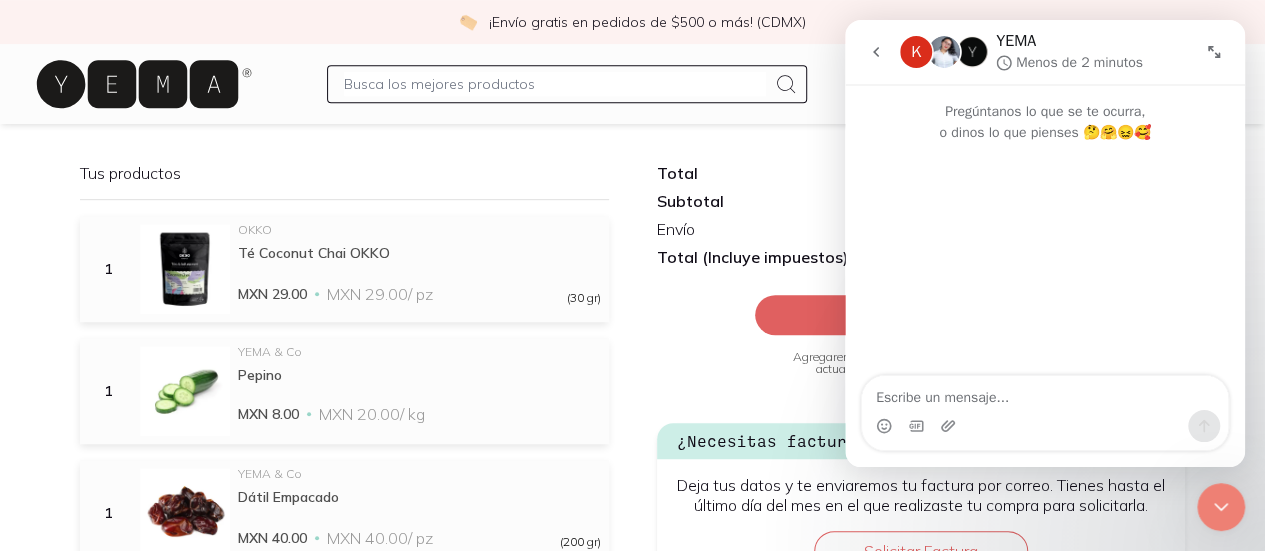 scroll, scrollTop: 282, scrollLeft: 0, axis: vertical 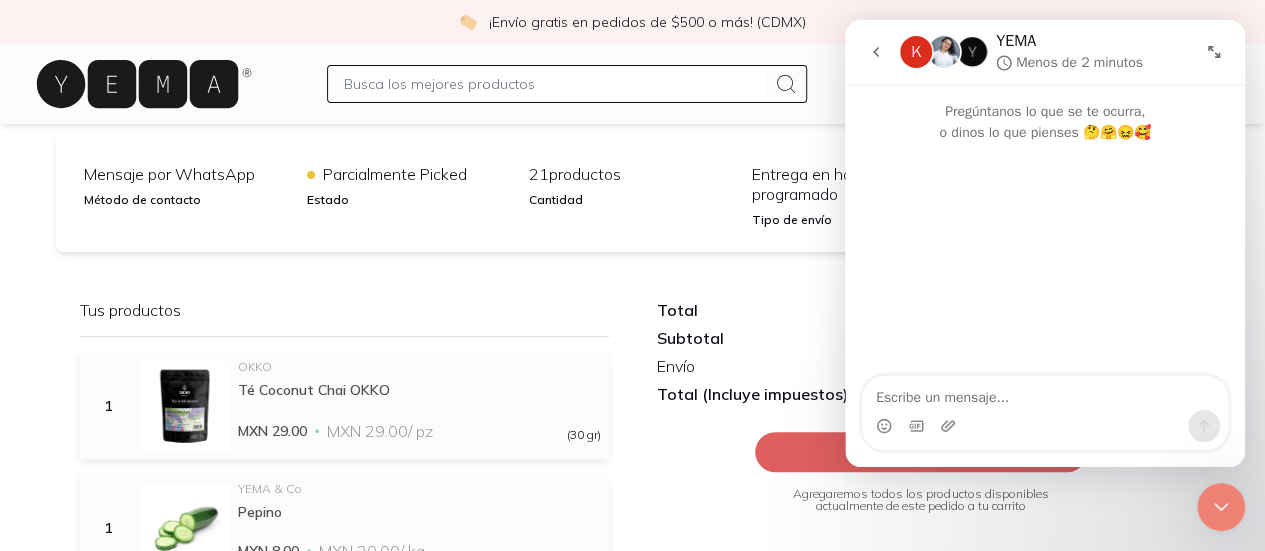click on "21  productos Cantidad" at bounding box center [632, 192] 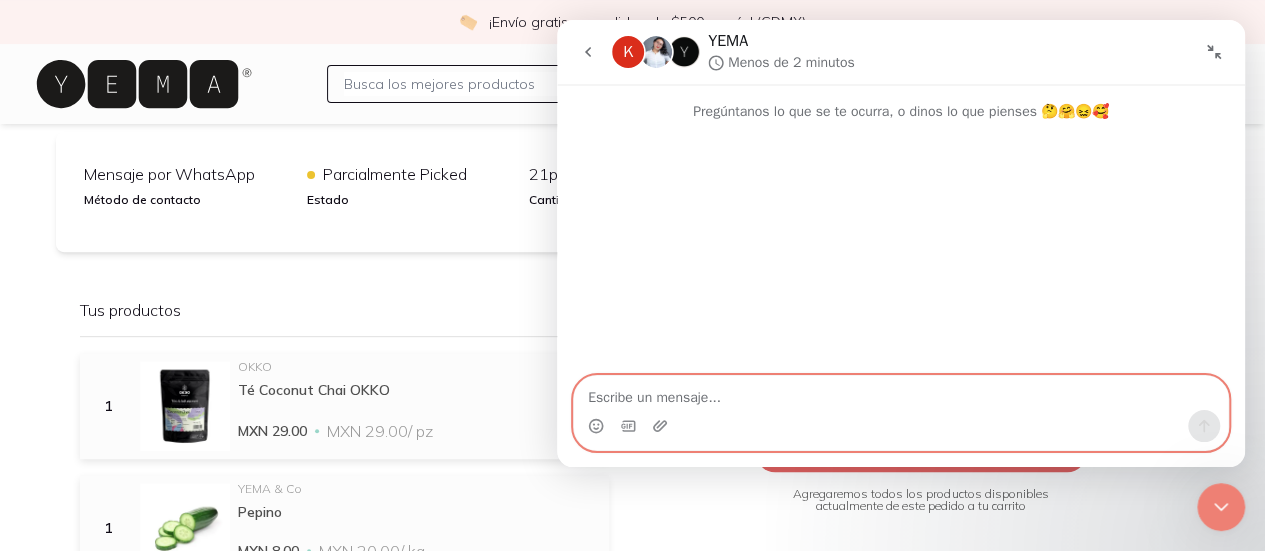 click at bounding box center [901, 393] 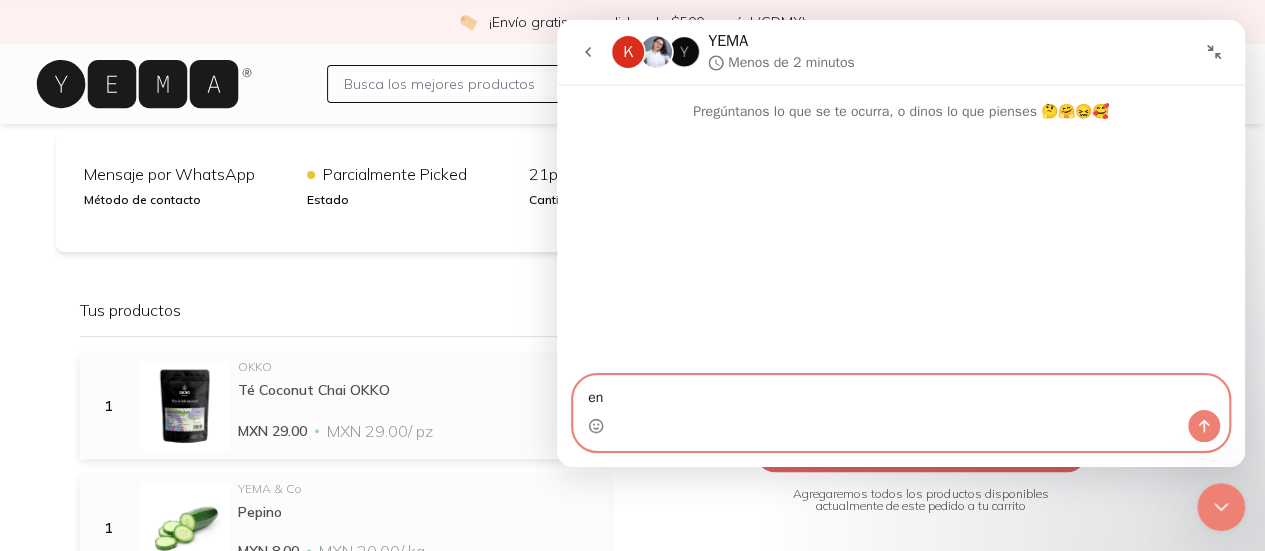type on "e" 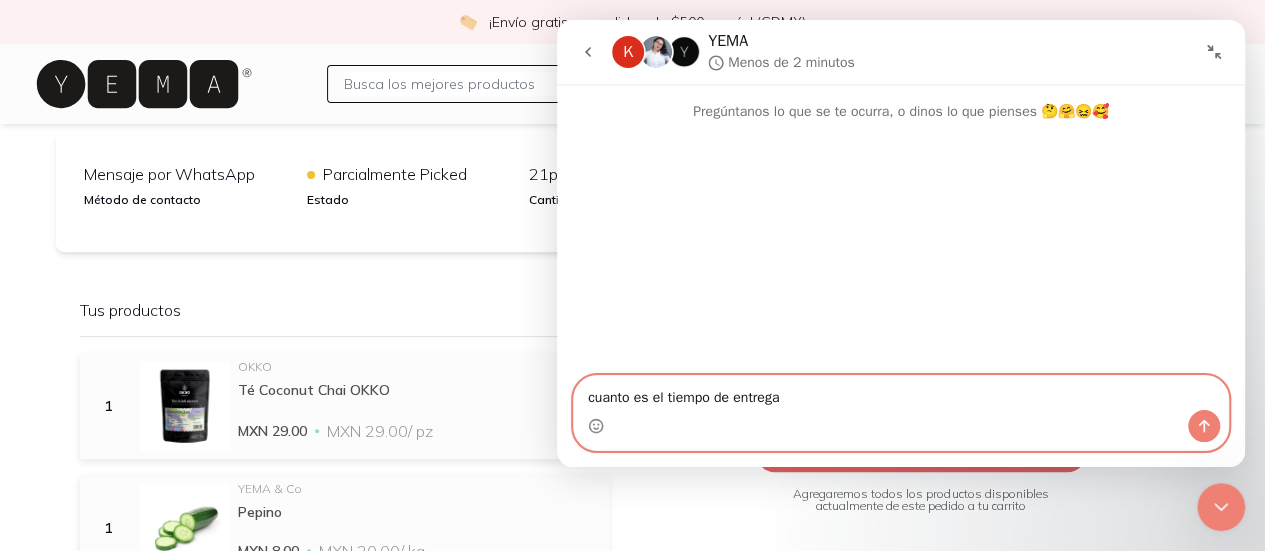 type on "cuanto es el tiempo de entrega" 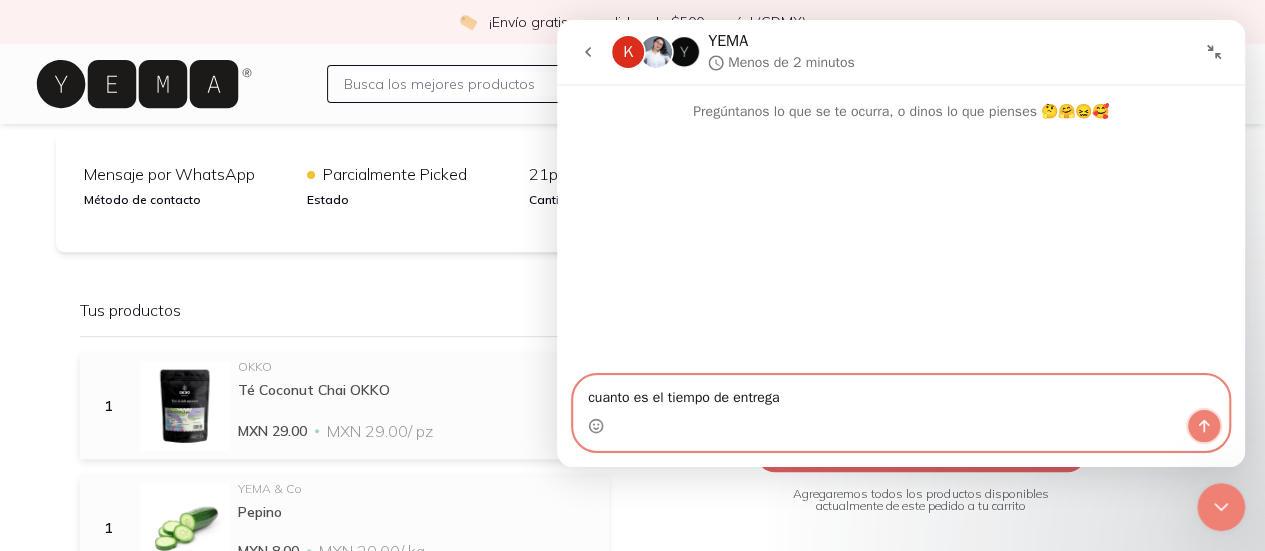 click at bounding box center (1204, 426) 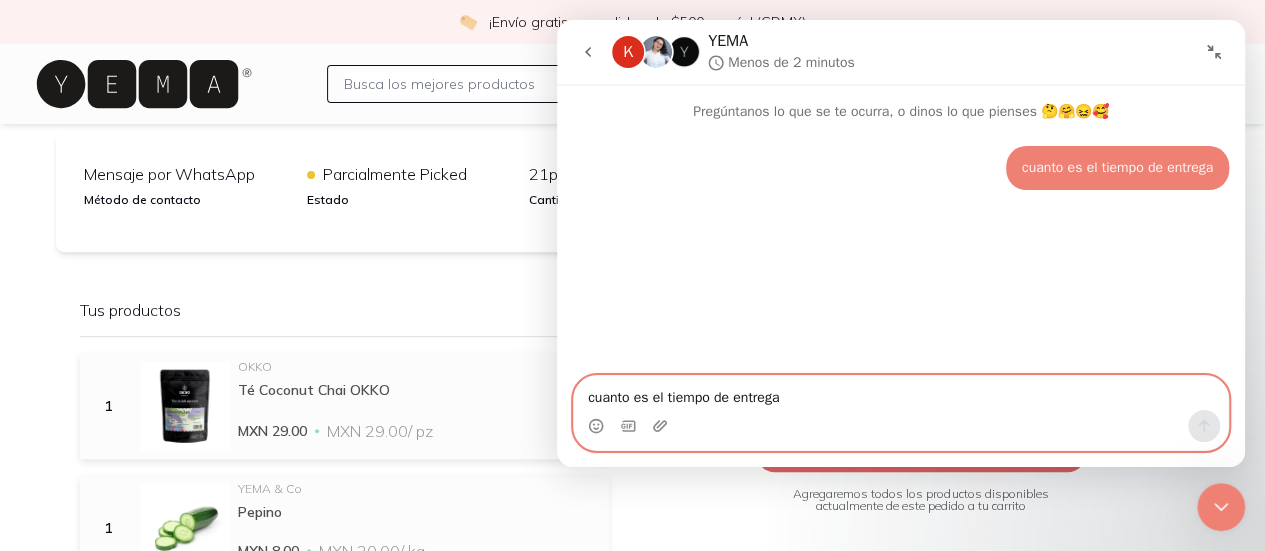 type 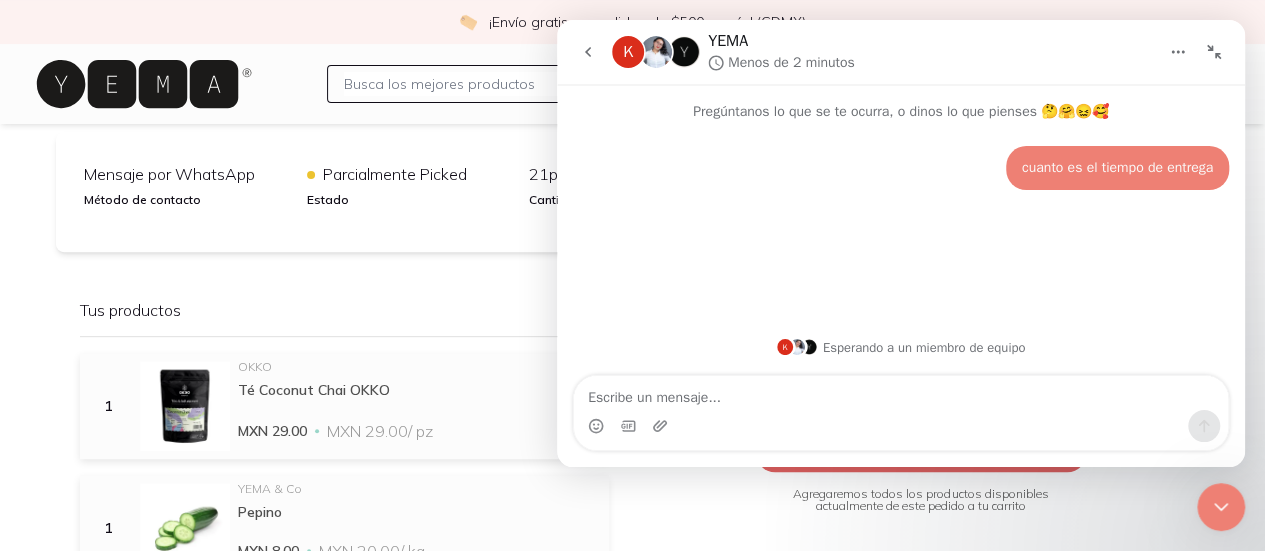 click on "Mensaje por WhatsApp Método de contacto Parcialmente Picked Estado 21  productos Cantidad Entrega en horario programado Tipo de envío MXN 588.56 Total" at bounding box center [632, 192] 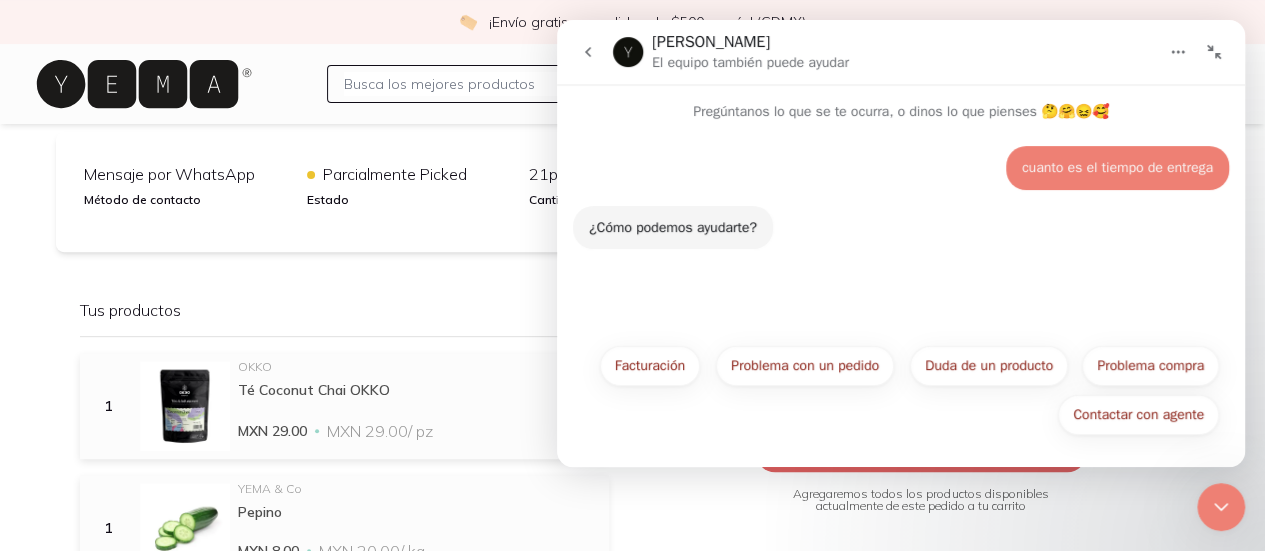 click on "Tus productos 1 OKKO Té Coconut Chai OKKO MXN 29.00 MXN 29.00  / pz (30 gr) 1 YEMA & Co Pepino MXN 8.00 MXN 20.00  / kg 1 YEMA & Co Dátil Empacado MXN 40.00 MXN 40.00  / pz (200 gr) 3 YEMA & Co Aguacate Hass Extra MXN 44.88 MXN 68.00  / kg 5 YEMA & Co Nopal Mediano MXN 16.68 MXN 29.01  / kg 6 Slim Pop Palomitas de Microondas con Sal de Mar S... Palomitas de Microondas con Sal de Mar Slim Pop MXN 90.00 MXN 15.00  / pz (65 gr) 4 Isadora Frijol Refrito Negro  Isadora MXN 60.00 MXN 15.00  / pz (400 gr) 6 OATLY Bebida de Avena Barista Edition MXN 300.00 MXN 50.00  / pz (1 lt)" at bounding box center (344, 814) 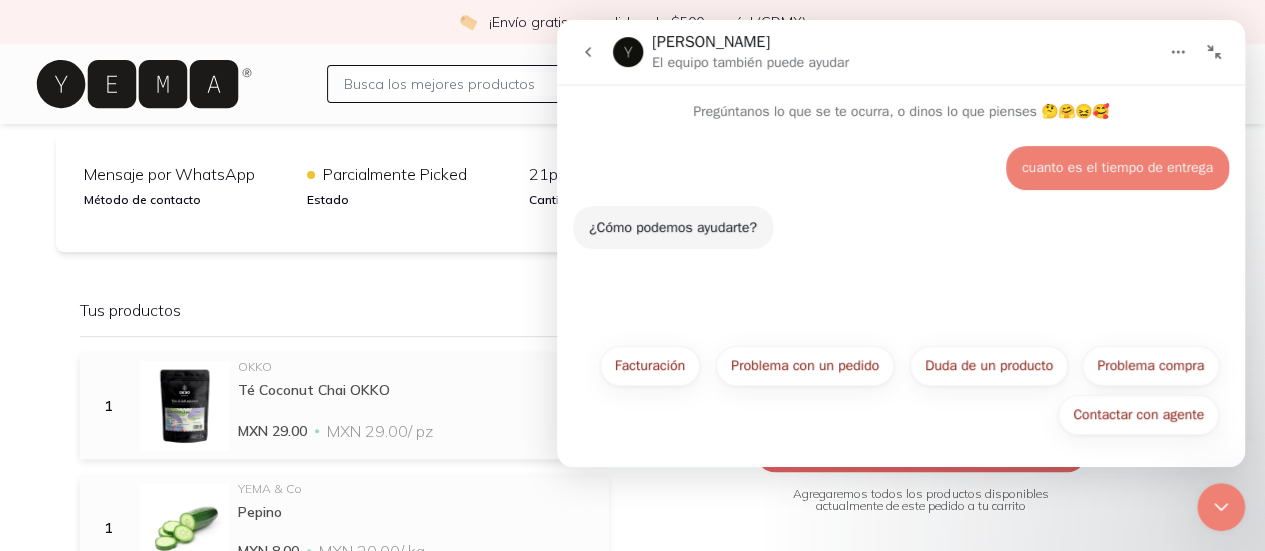 click 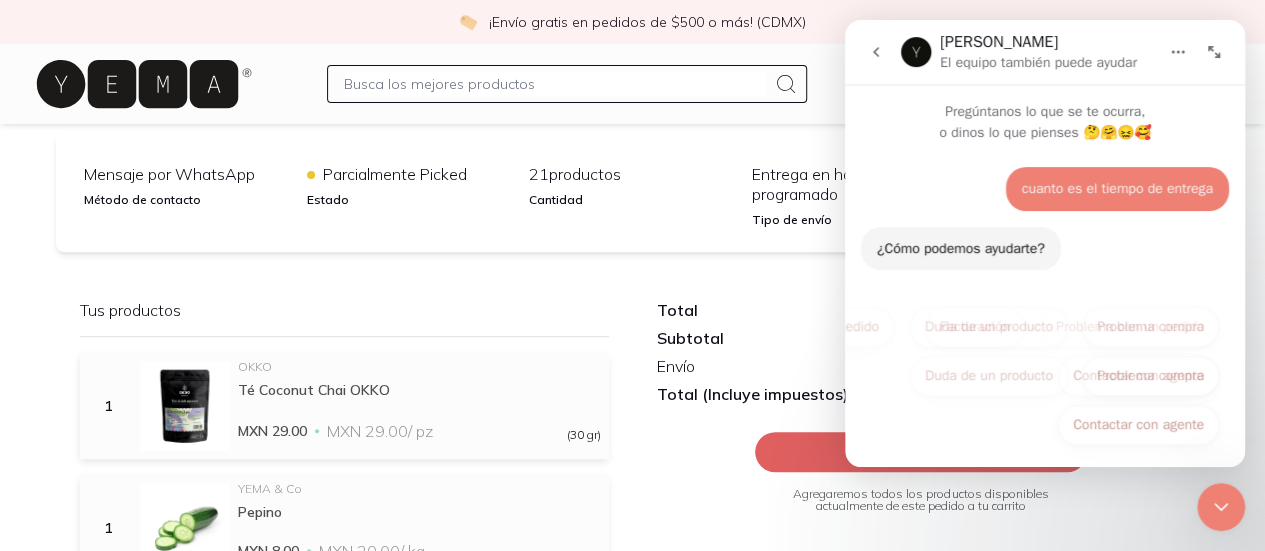 scroll, scrollTop: 9, scrollLeft: 0, axis: vertical 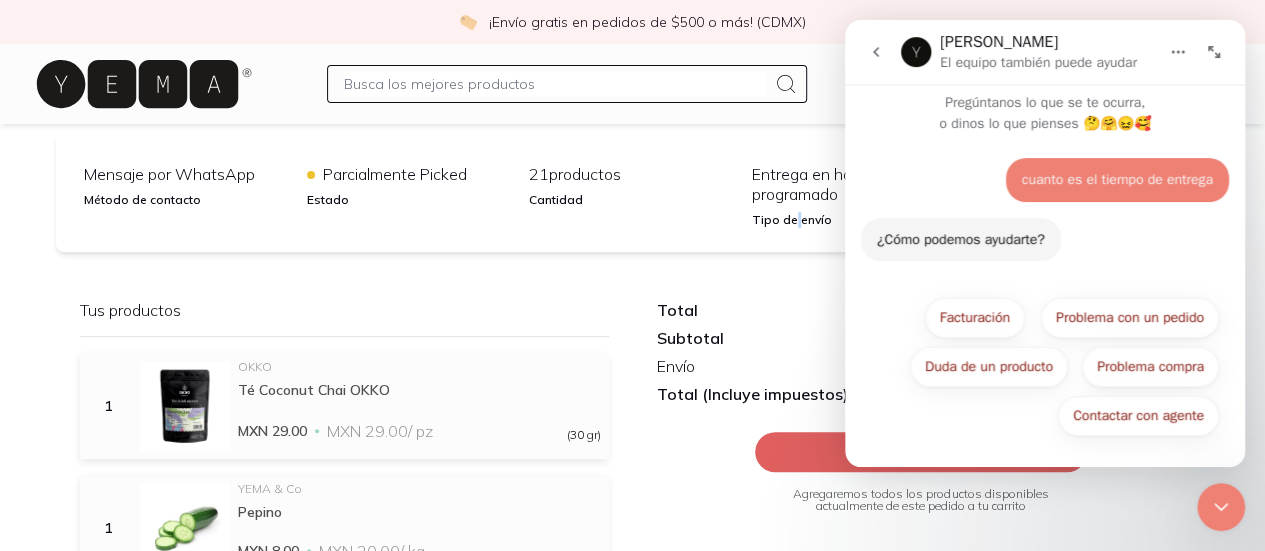 click on "Entrega en horario programado Tipo de envío" at bounding box center [855, 192] 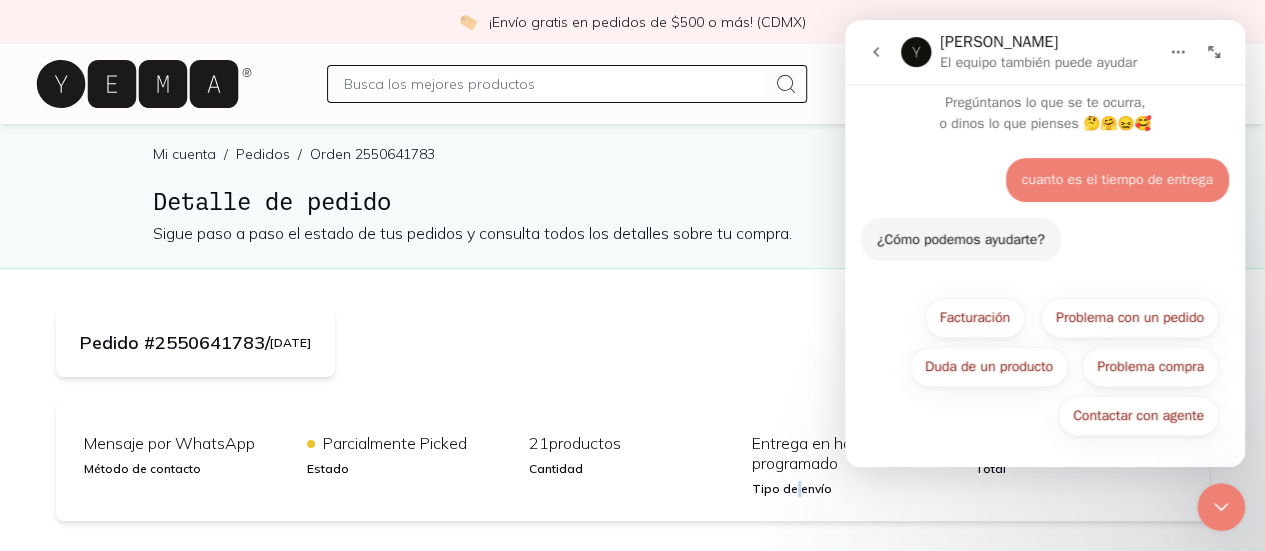 scroll, scrollTop: 0, scrollLeft: 0, axis: both 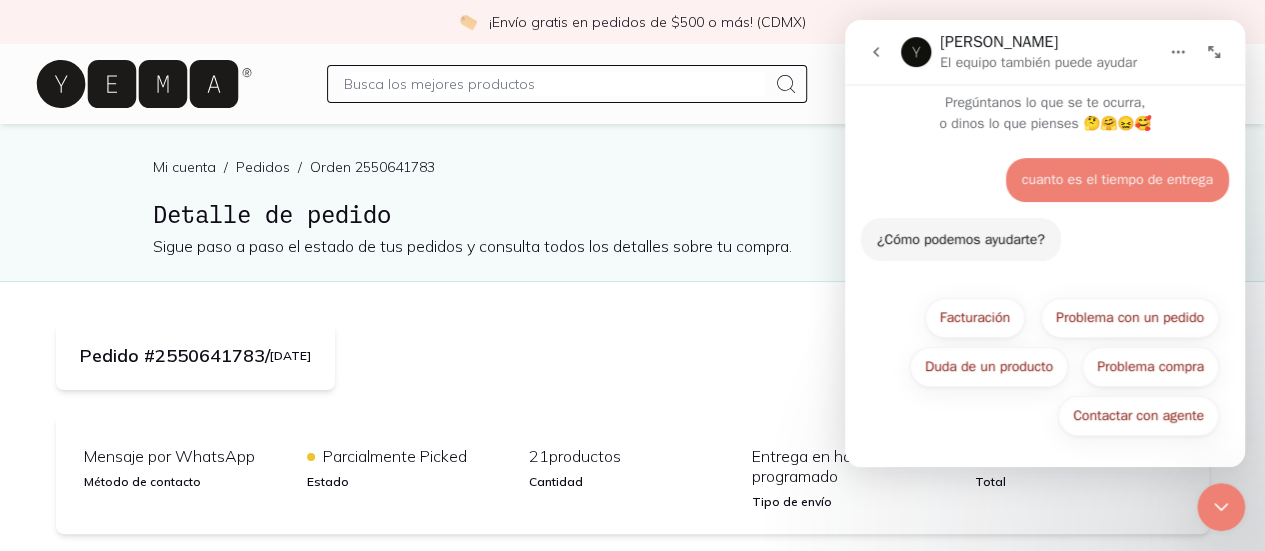 drag, startPoint x: 926, startPoint y: 477, endPoint x: 908, endPoint y: 489, distance: 21.633308 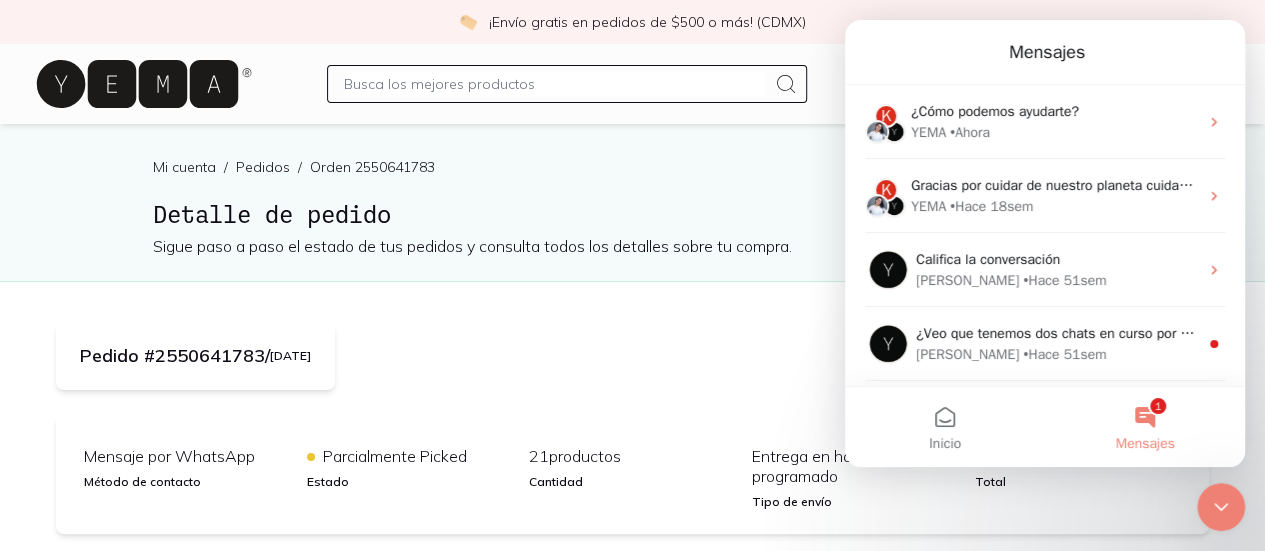 scroll, scrollTop: 0, scrollLeft: 0, axis: both 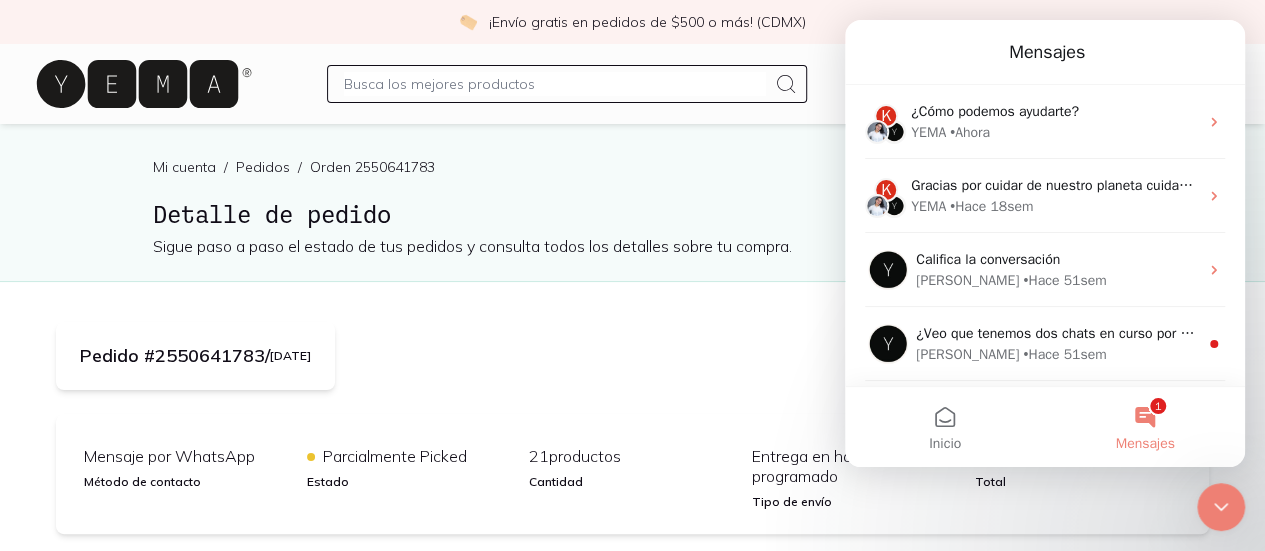 click on "1 Mensajes" at bounding box center [1145, 427] 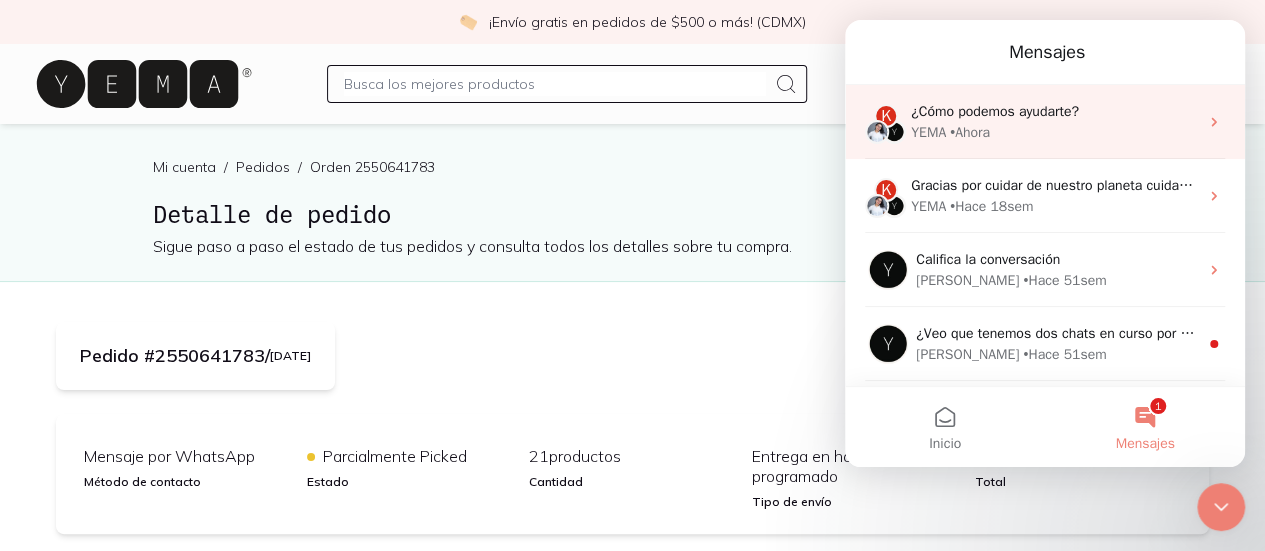 click on "YEMA •  Ahora" at bounding box center (1054, 132) 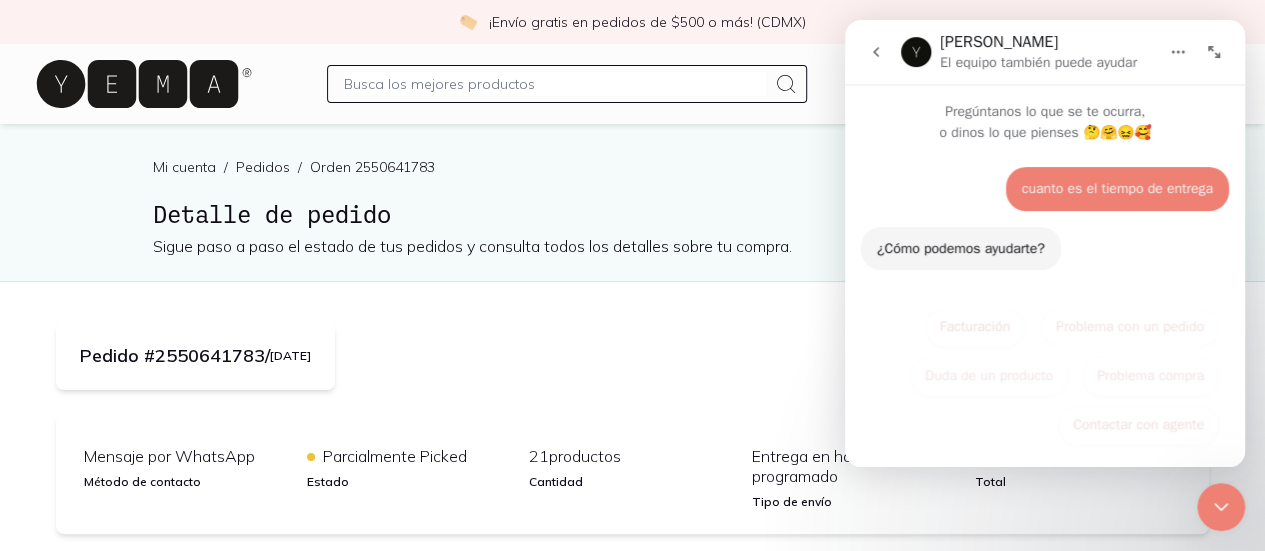 scroll, scrollTop: 9, scrollLeft: 0, axis: vertical 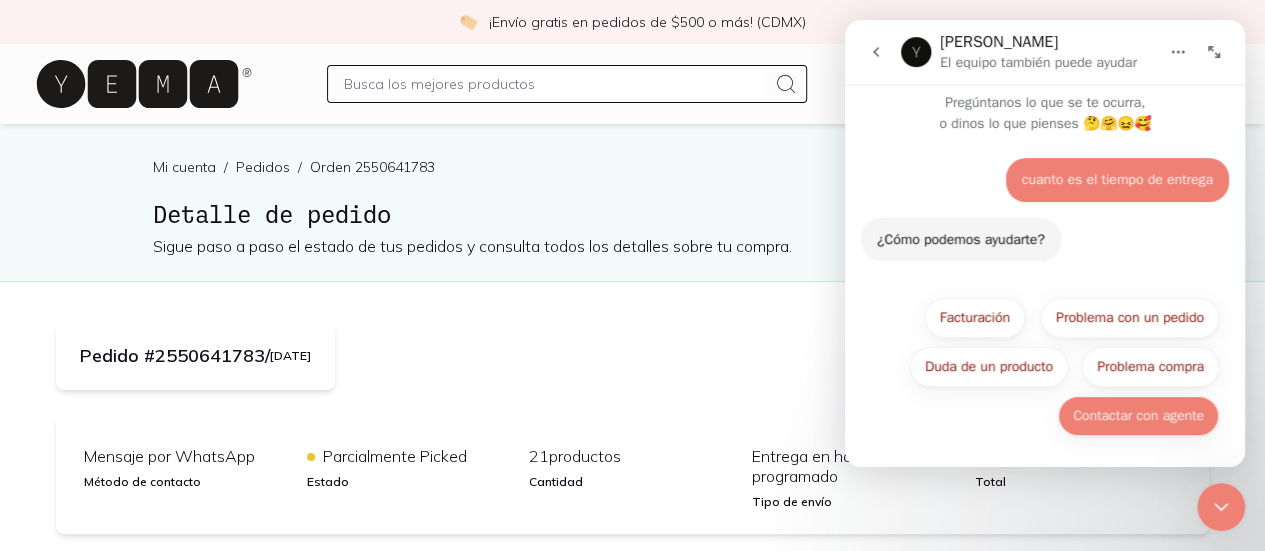 click on "Contactar con agente" at bounding box center [1138, 416] 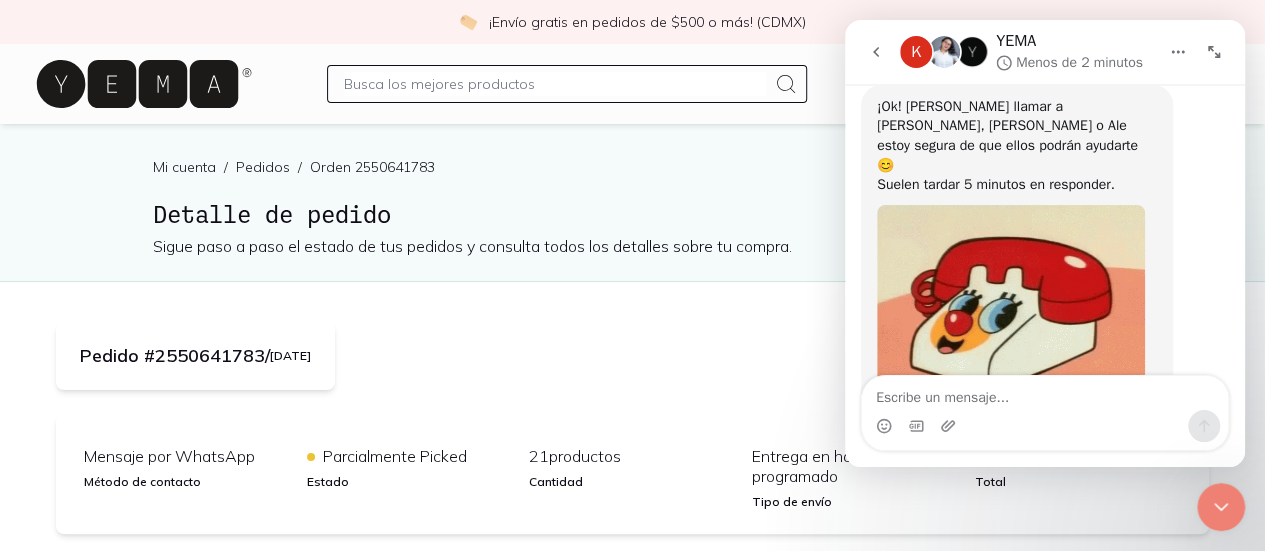 scroll, scrollTop: 388, scrollLeft: 0, axis: vertical 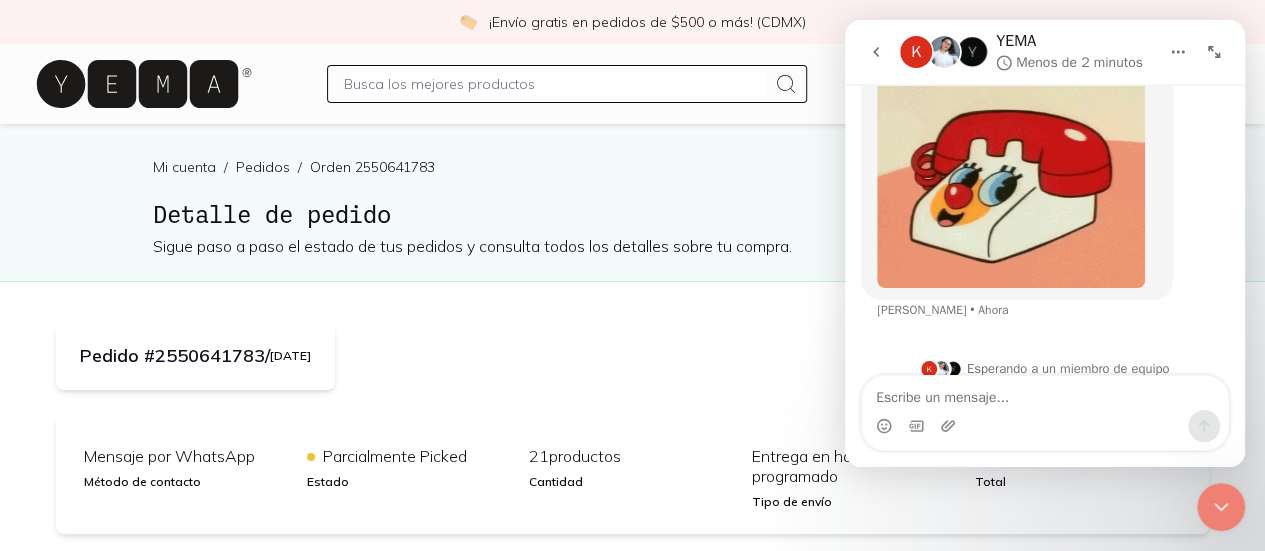 click at bounding box center (1045, 393) 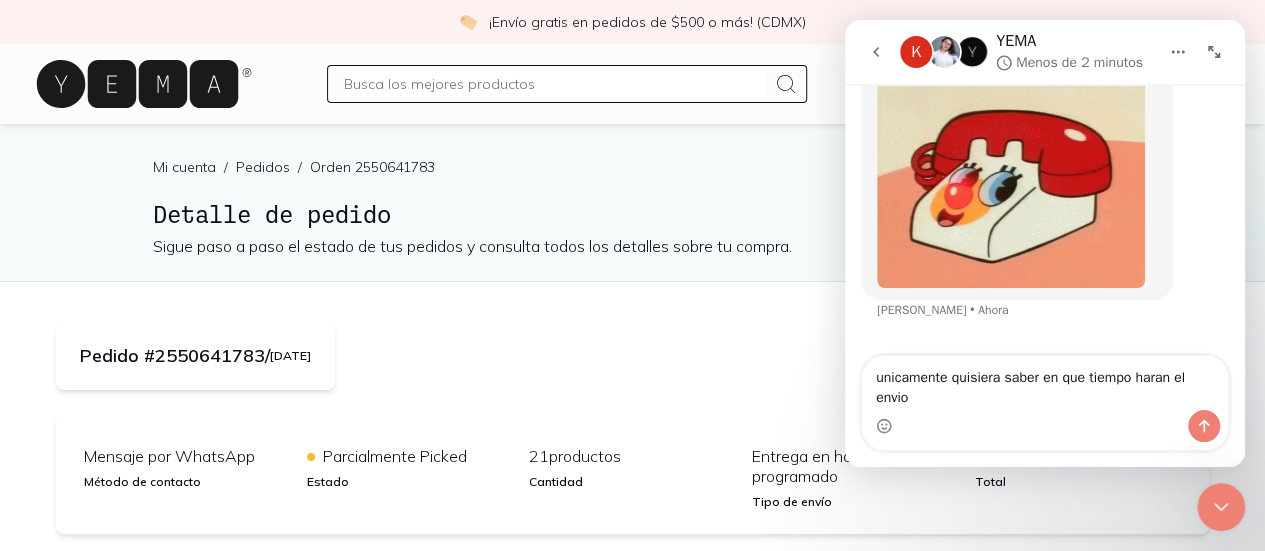 scroll, scrollTop: 408, scrollLeft: 0, axis: vertical 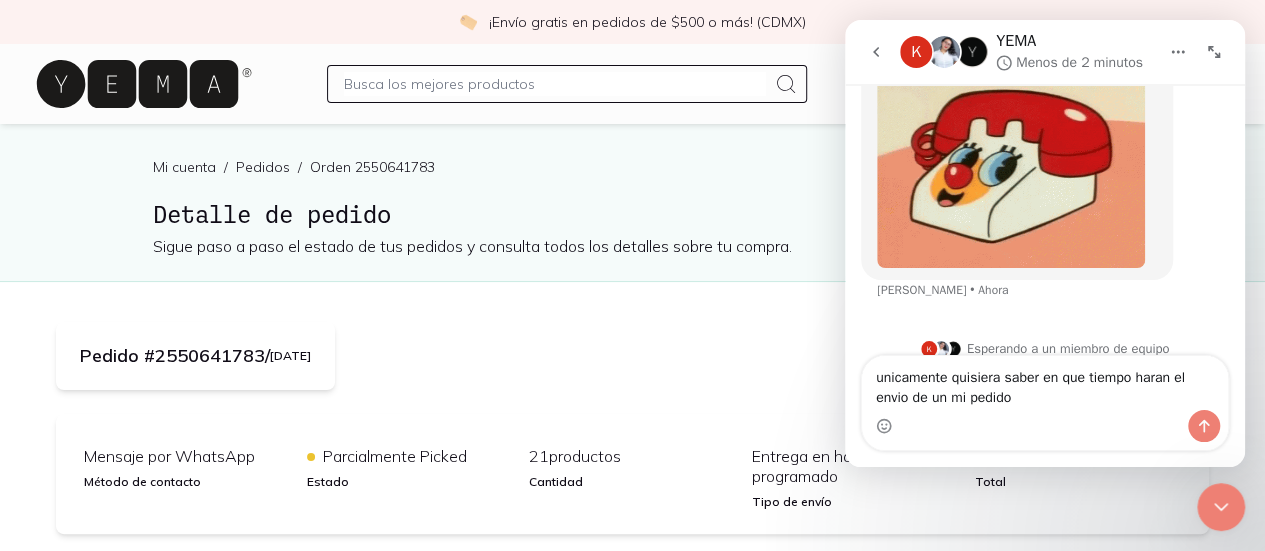 type on "unicamente quisiera saber en que tiempo haran el envio de un mi pedido Pedido #2550641783 /" 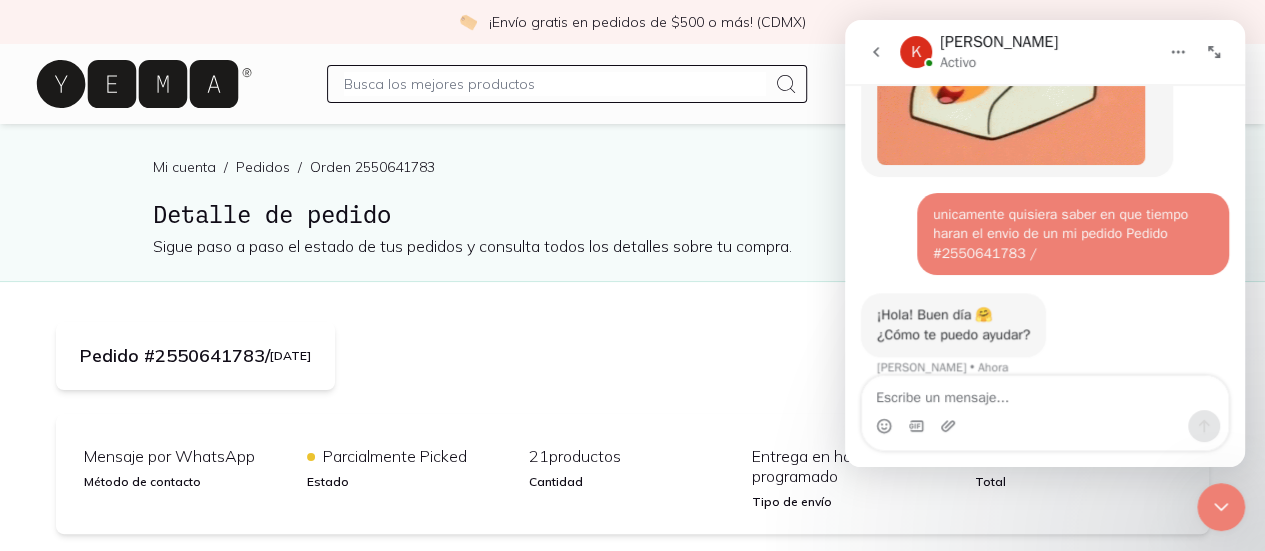 scroll, scrollTop: 510, scrollLeft: 0, axis: vertical 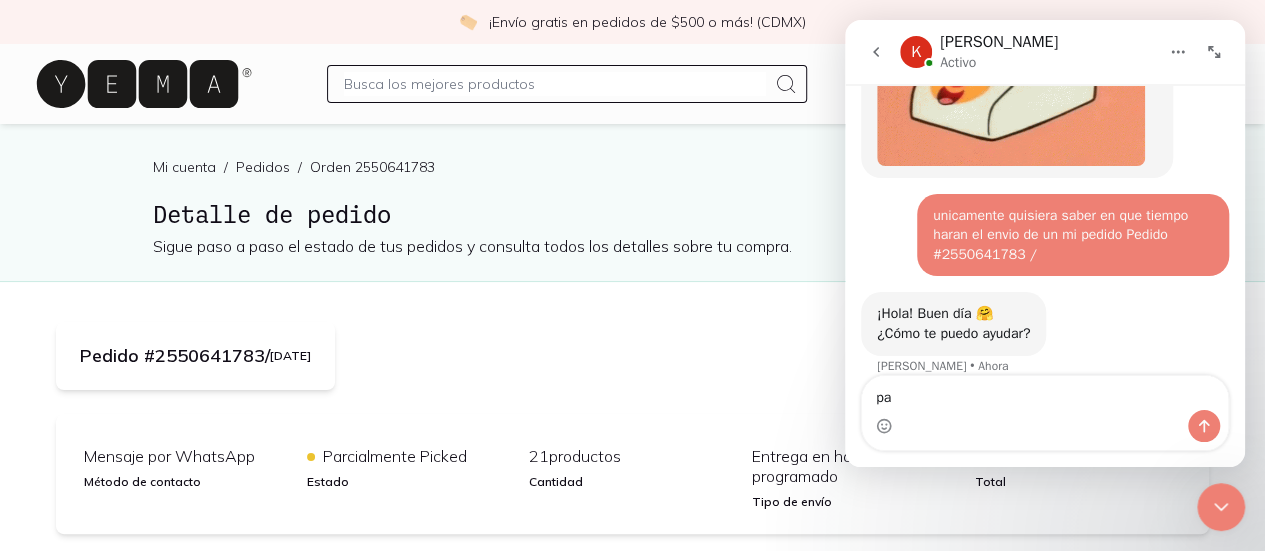 type on "p" 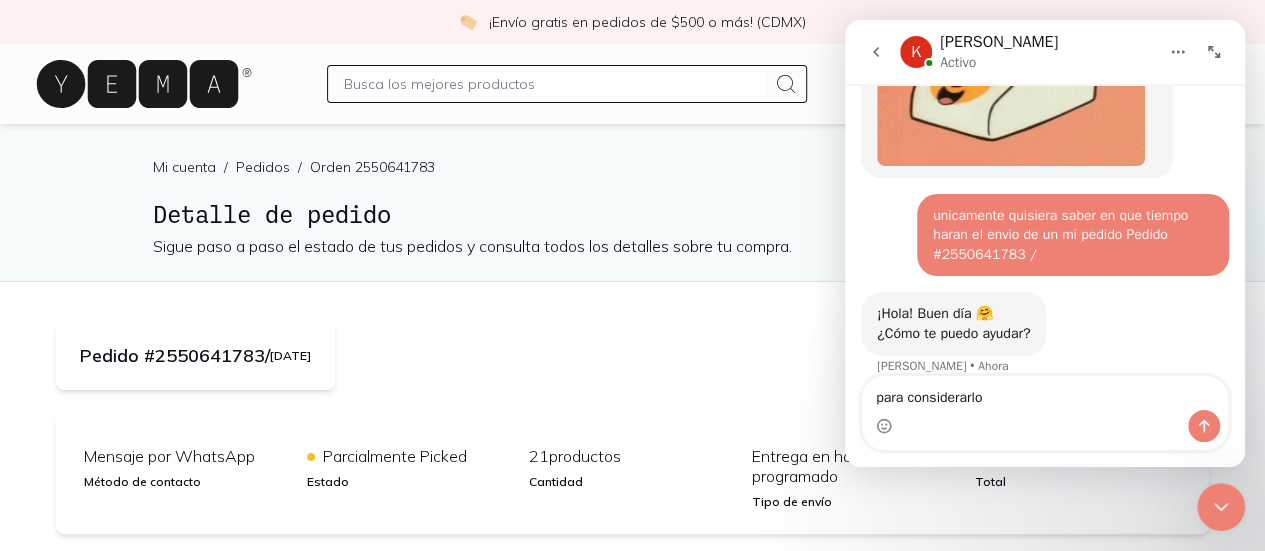 type on "para considerarlo" 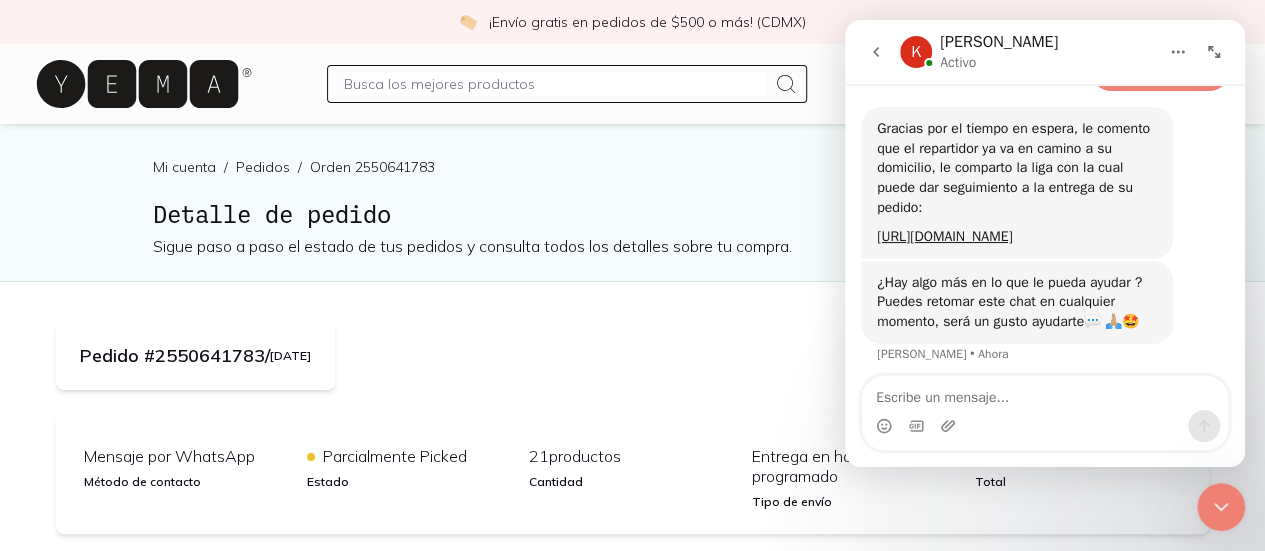 scroll, scrollTop: 842, scrollLeft: 0, axis: vertical 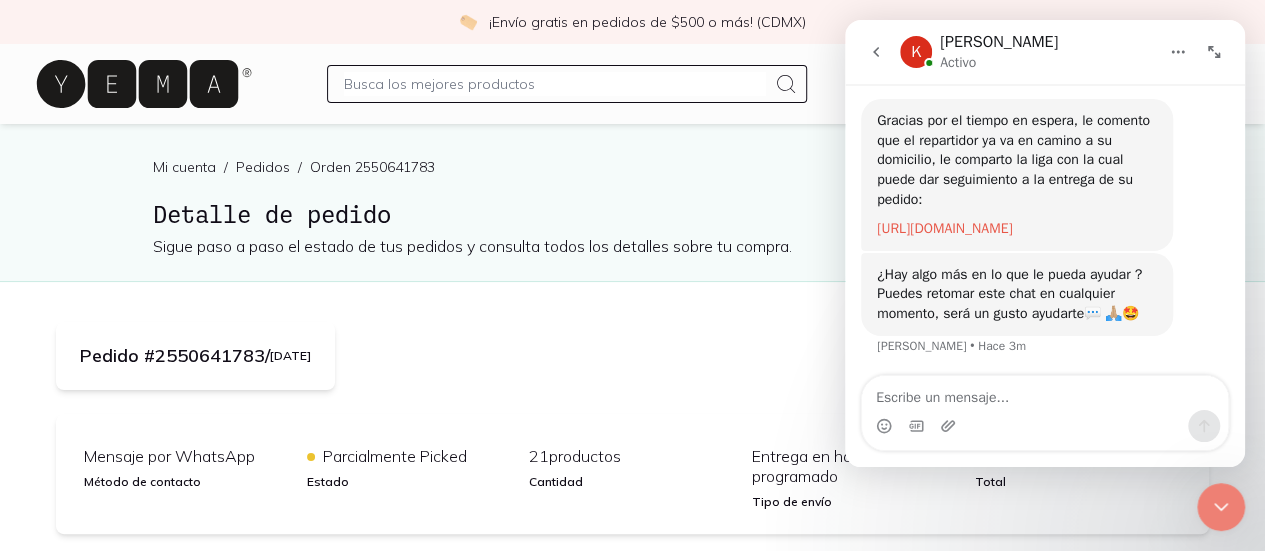 click on "[URL][DOMAIN_NAME]" at bounding box center [944, 228] 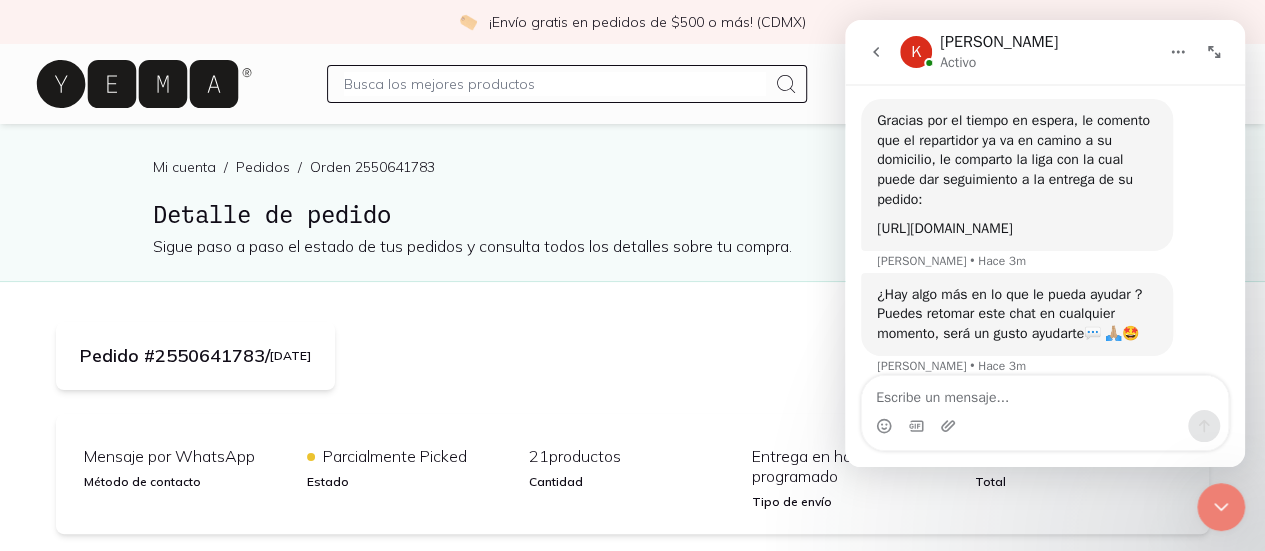 scroll, scrollTop: 862, scrollLeft: 0, axis: vertical 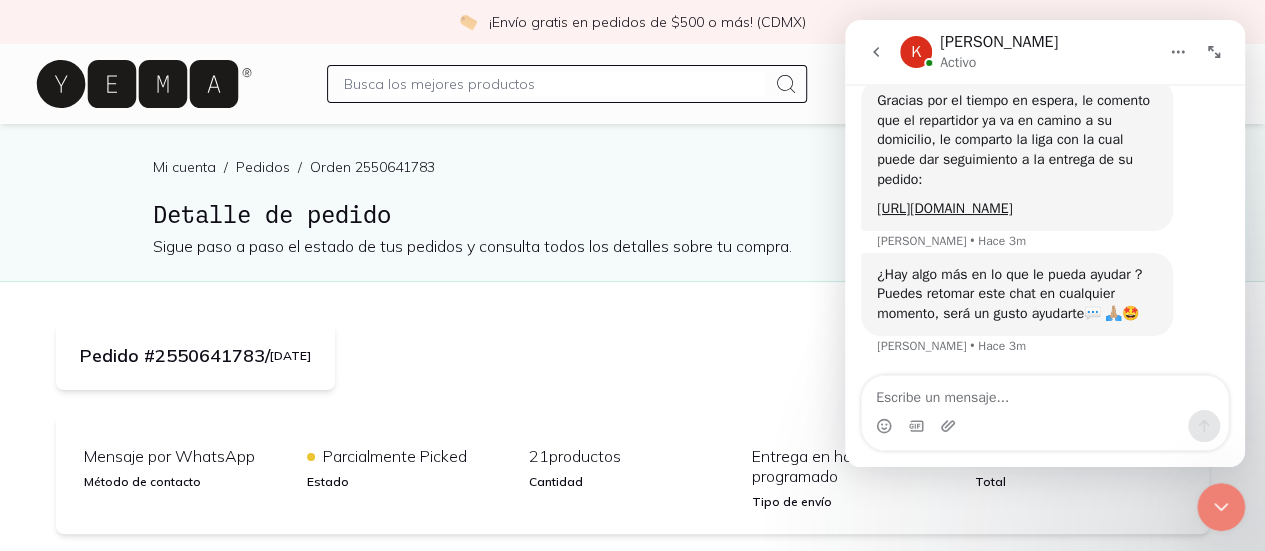 click on "¿Hay algo más en lo que le pueda ayudar ? Puedes retomar este chat en cualquier momento, será un gusto ayudarte💬 🙏🏼🤩 Karla    •   Hace 3m" at bounding box center [1045, 316] 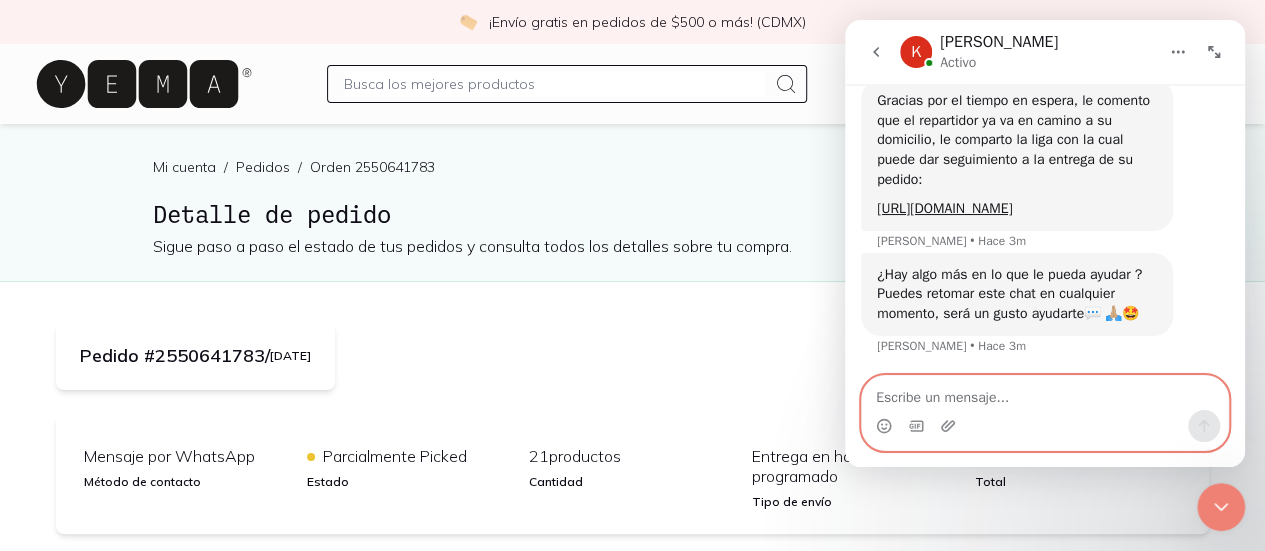 drag, startPoint x: 915, startPoint y: 423, endPoint x: 928, endPoint y: 421, distance: 13.152946 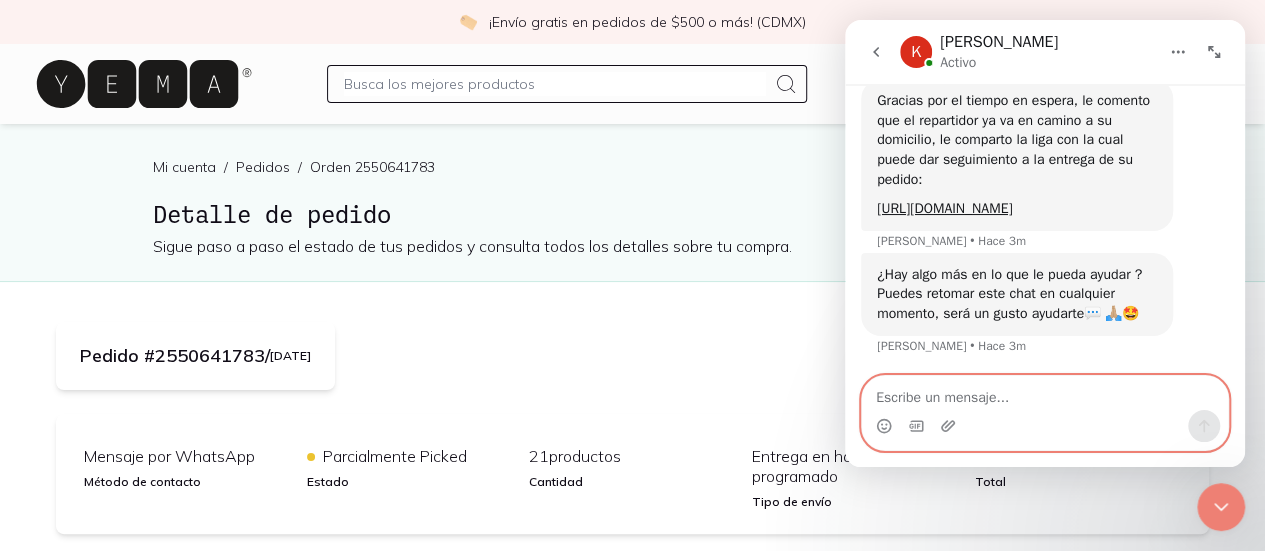 drag, startPoint x: 924, startPoint y: 395, endPoint x: 919, endPoint y: 406, distance: 12.083046 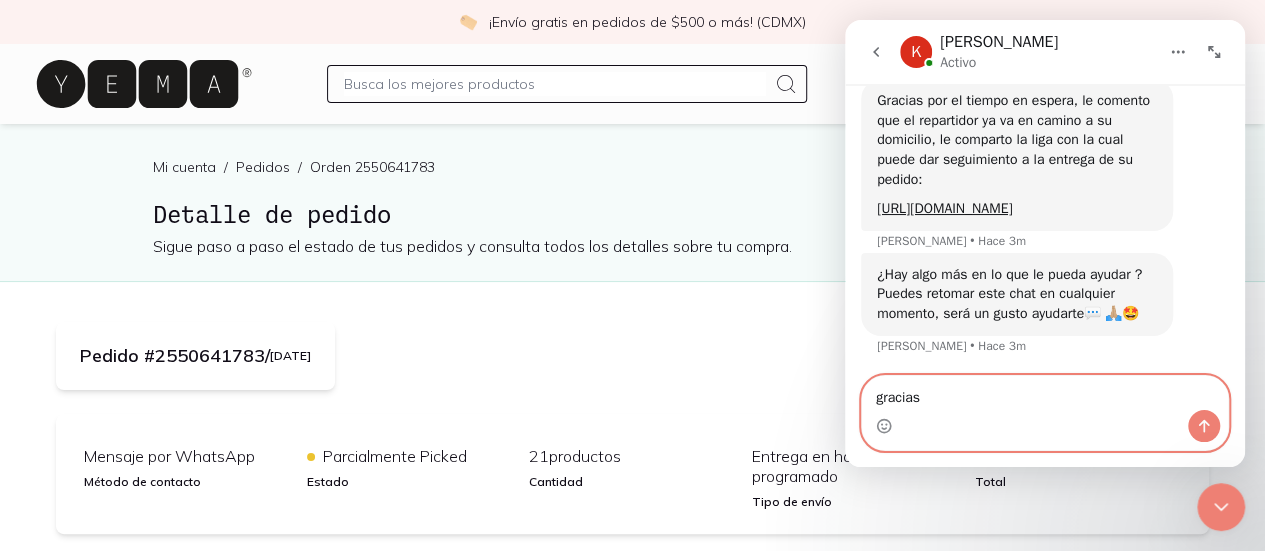 type on "gracias" 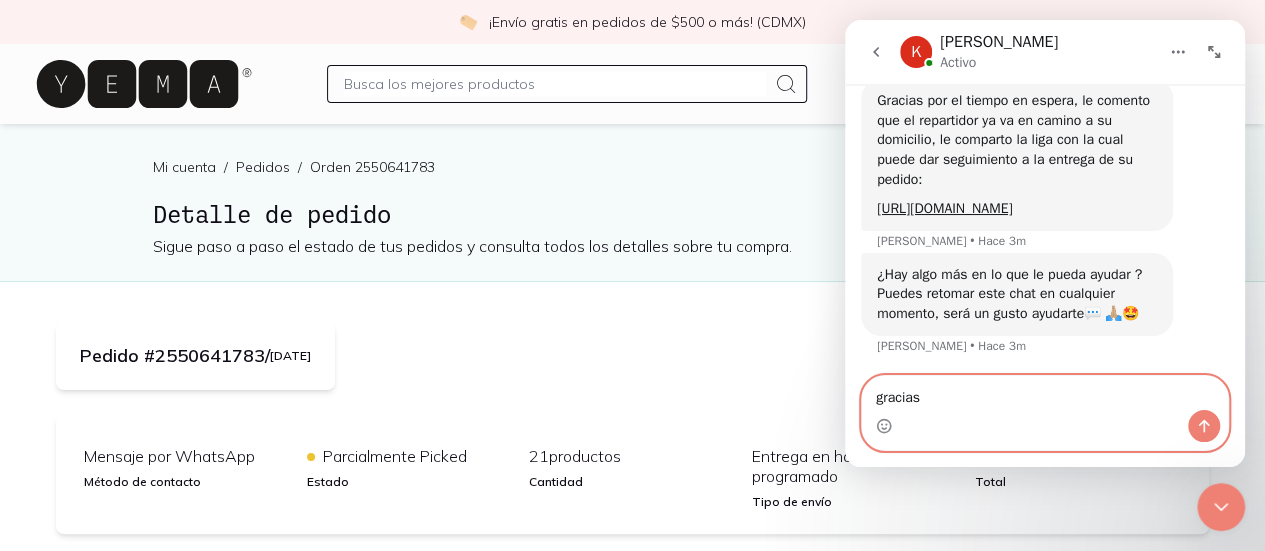 type 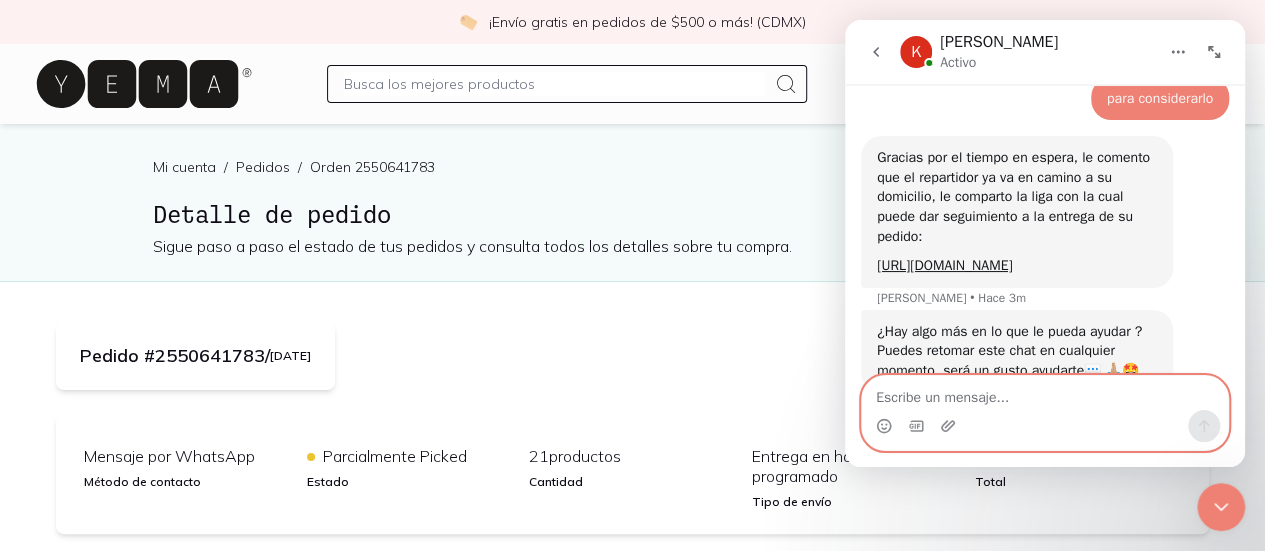 scroll, scrollTop: 722, scrollLeft: 0, axis: vertical 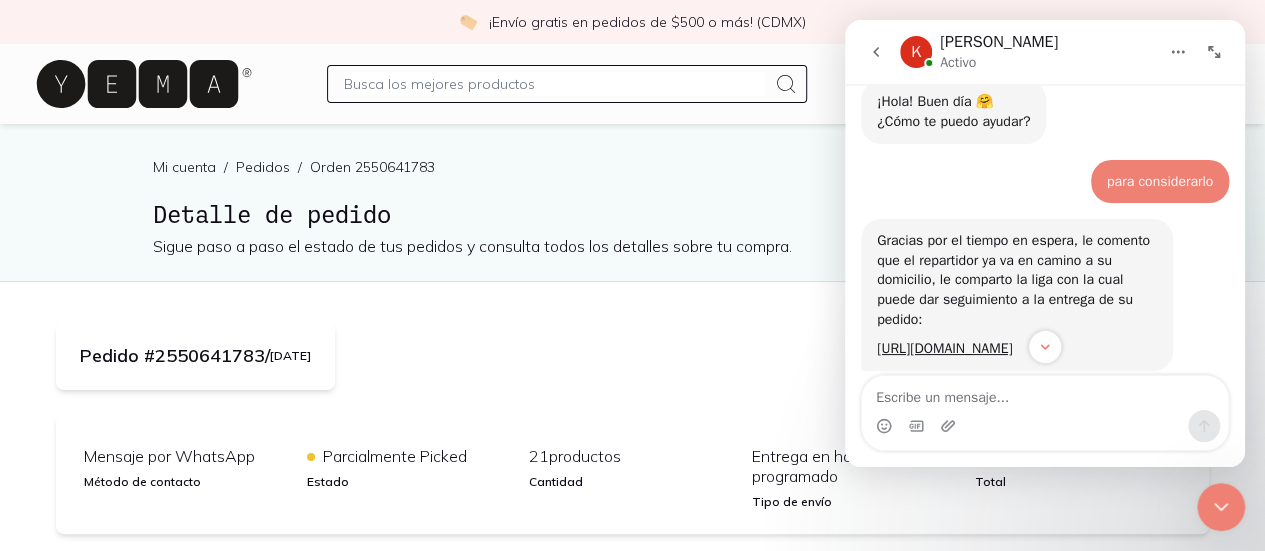 click at bounding box center (1214, 52) 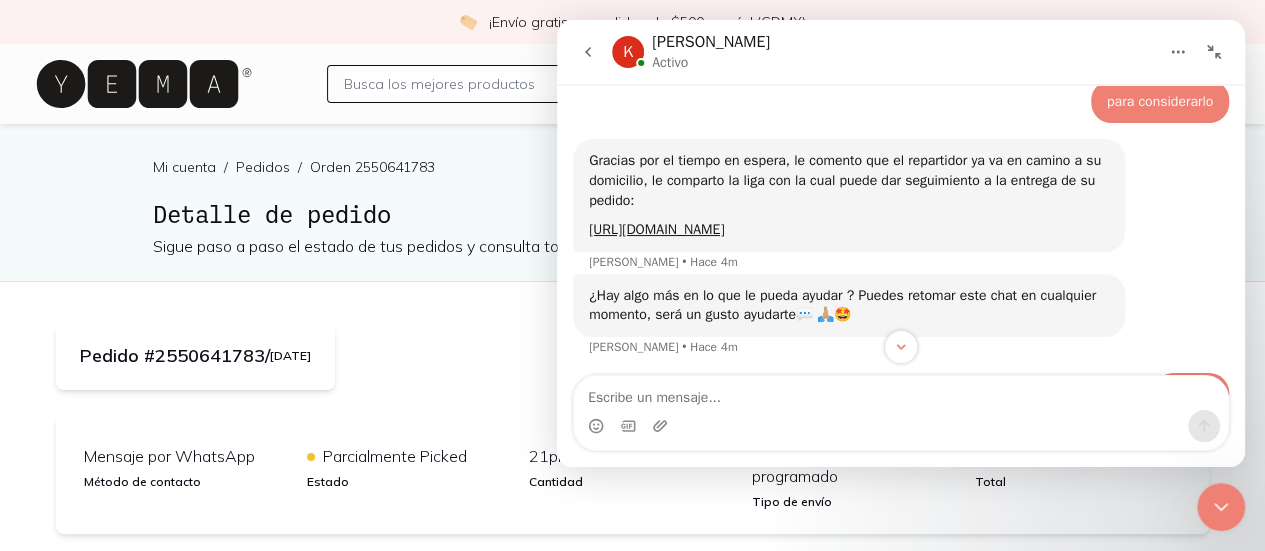 scroll, scrollTop: 701, scrollLeft: 0, axis: vertical 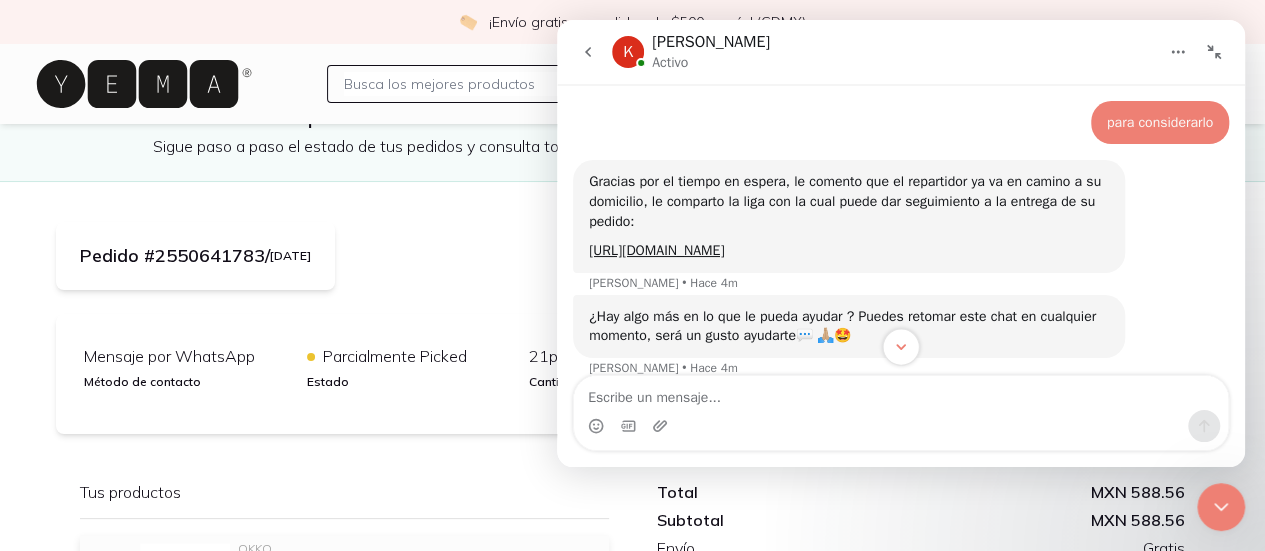 click 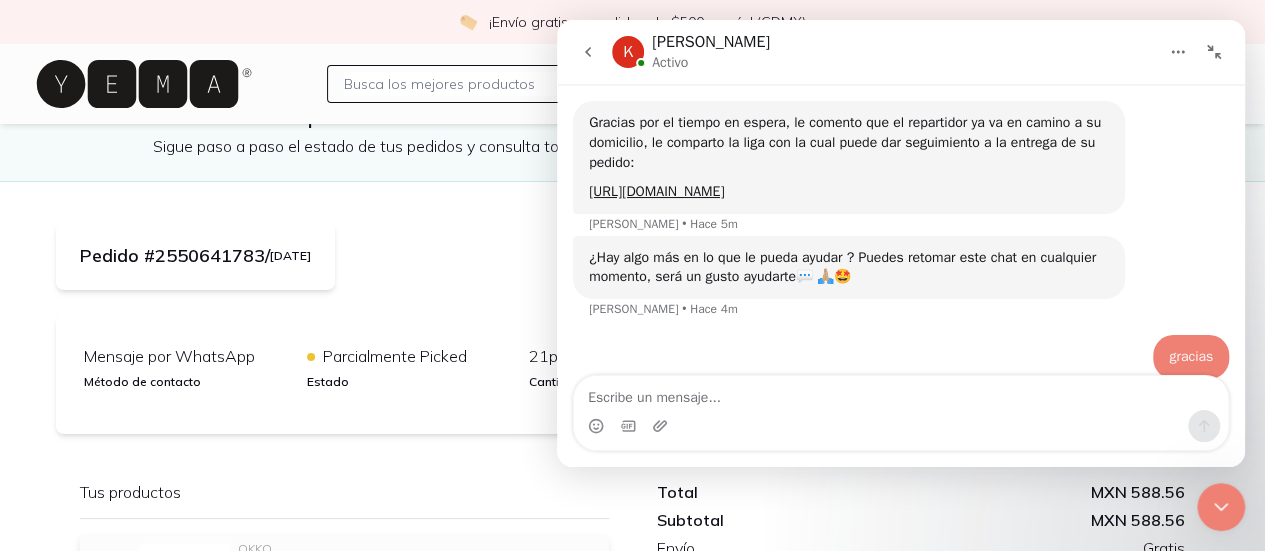 scroll, scrollTop: 783, scrollLeft: 0, axis: vertical 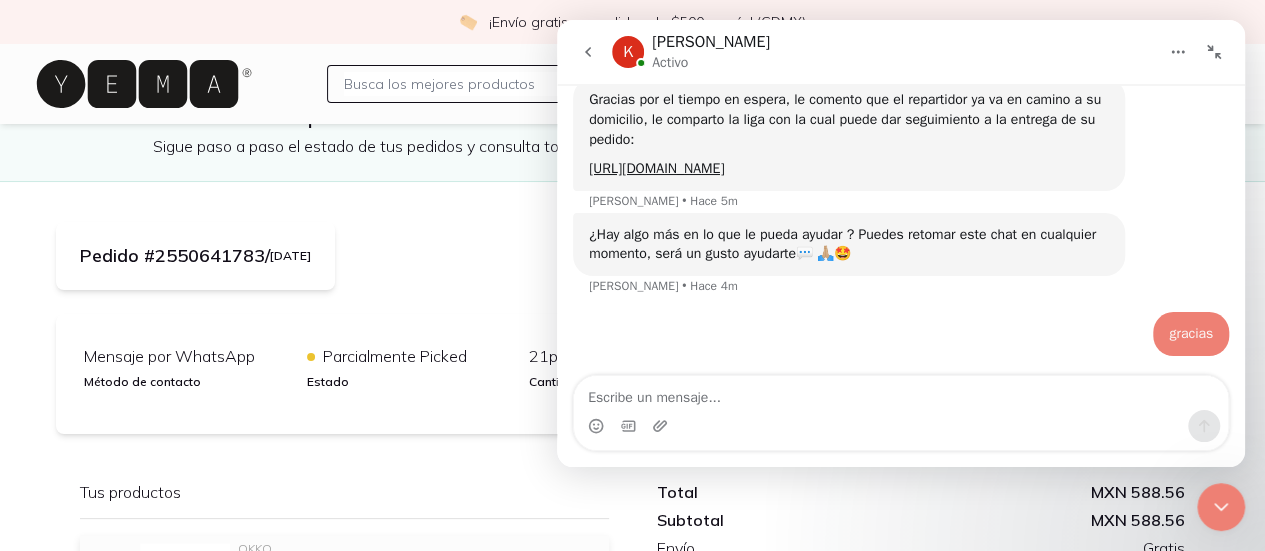 click 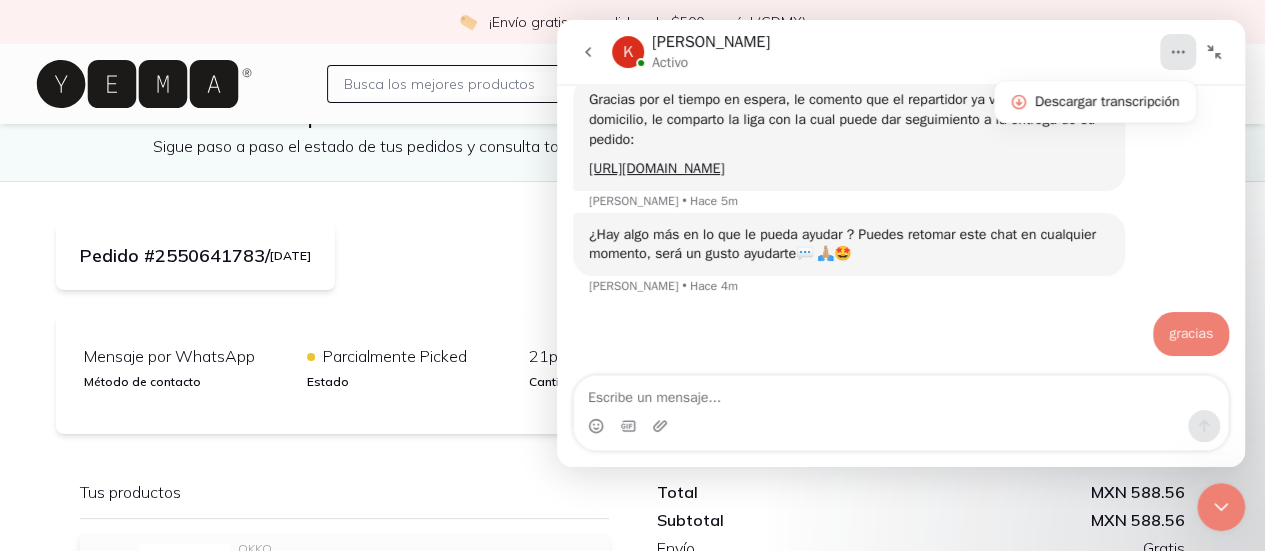 click 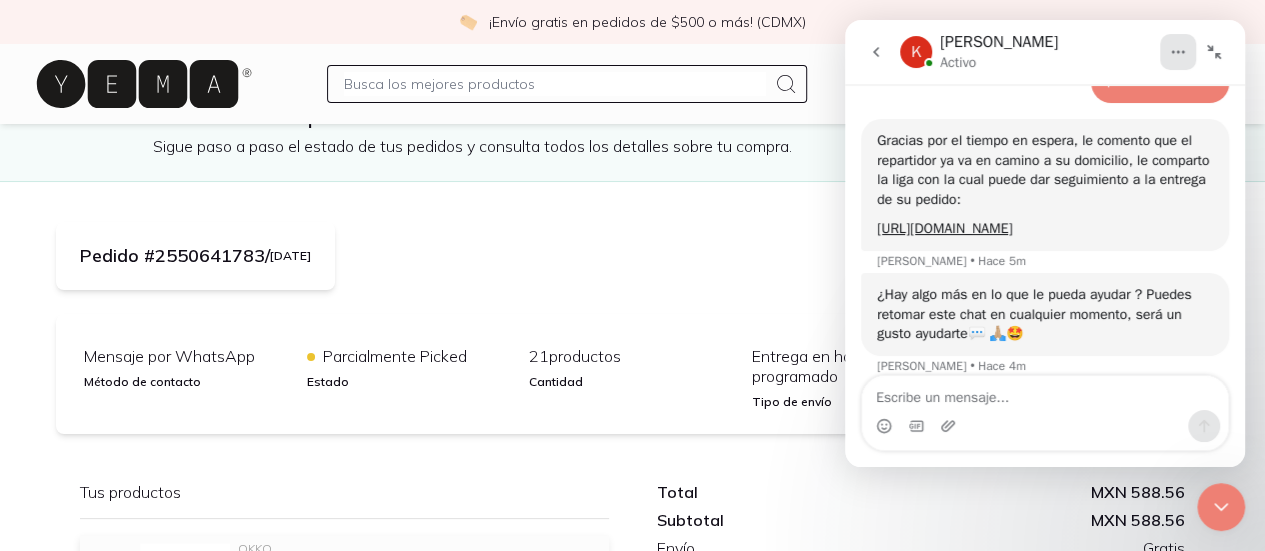 scroll, scrollTop: 0, scrollLeft: 0, axis: both 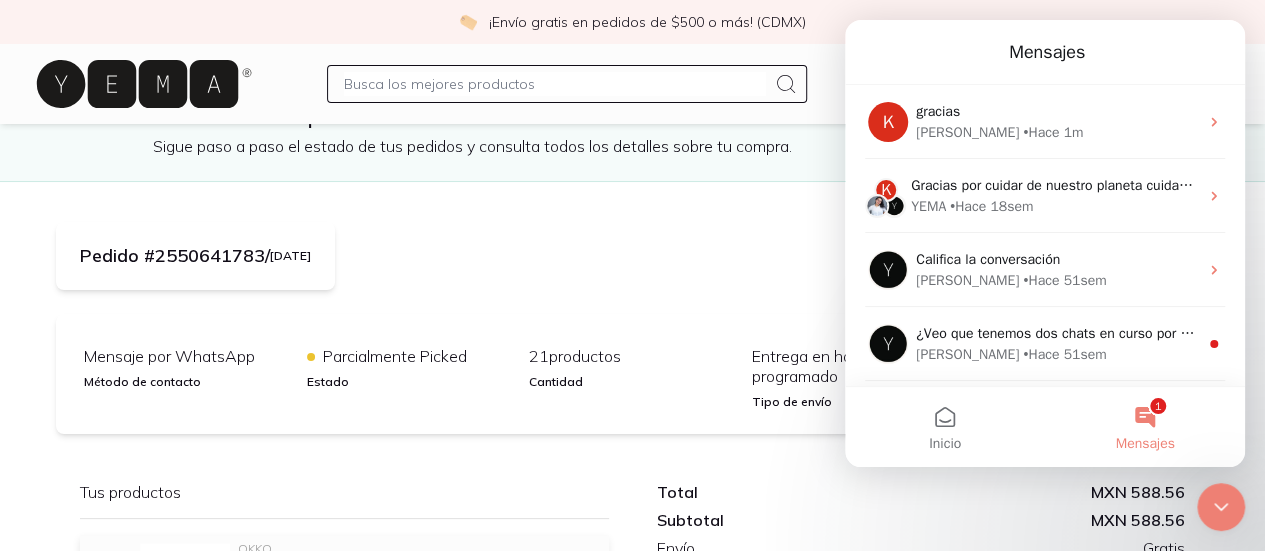 click on "Mi cuenta / Pedidos / Orden 2550641783 Detalle de pedido Sigue paso a paso el estado de tus pedidos y consulta todos los detalles sobre tu compra. Pedido # 2550641783  /  dom, 13 de jul de 2025 Mensaje por WhatsApp Método de contacto Parcialmente Picked Estado 21  productos Cantidad Entrega en horario programado Tipo de envío MXN 588.56 Total Tus productos 1 OKKO Té Coconut Chai OKKO MXN 29.00 MXN 29.00  / pz (30 gr) 1 YEMA & Co Pepino MXN 8.00 MXN 20.00  / kg 1 YEMA & Co Dátil Empacado MXN 40.00 MXN 40.00  / pz (200 gr) 3 YEMA & Co Aguacate Hass Extra MXN 44.88 MXN 68.00  / kg 5 YEMA & Co Nopal Mediano MXN 16.68 MXN 29.01  / kg 6 Slim Pop Palomitas de Microondas con Sal de Mar S... Palomitas de Microondas con Sal de Mar Slim Pop MXN 90.00 MXN 15.00  / pz (65 gr) 4 Isadora Frijol Refrito Negro  Isadora MXN 60.00 MXN 15.00  / pz (400 gr) 6 OATLY Bebida de Avena Barista Edition MXN 300.00 MXN 50.00  / pz (1 lt) Total MXN 588.56 Subtotal MXN 588.56 Envío Gratis Total (Incluye impuestos) MXN 588.56  👇" at bounding box center [632, 851] 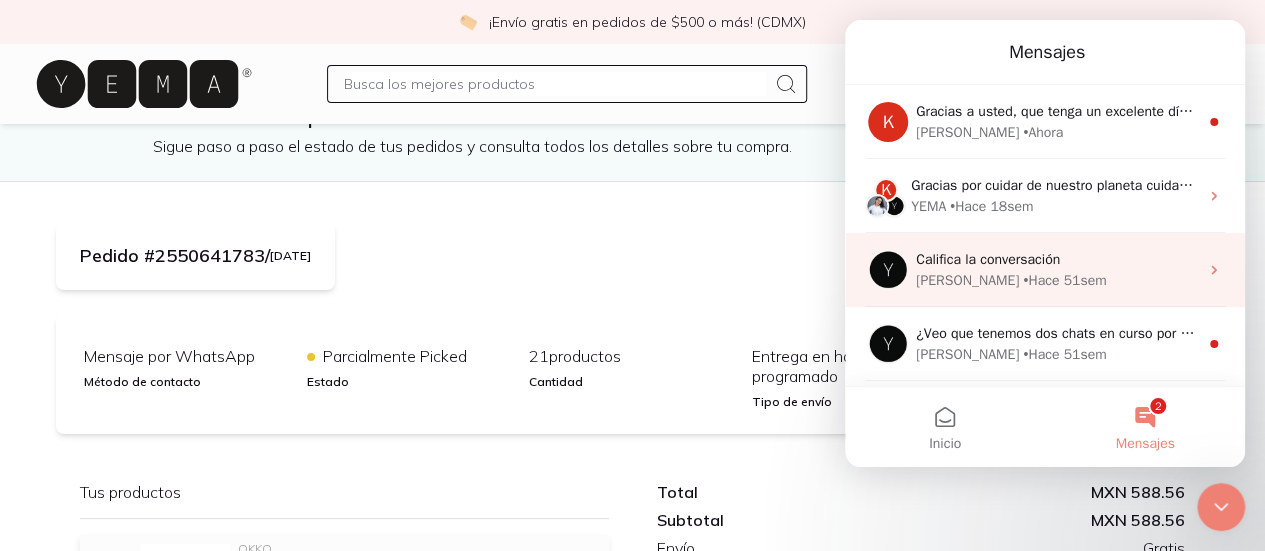 click on "Califica la conversación Sandra •  Hace 51sem" at bounding box center (1045, 270) 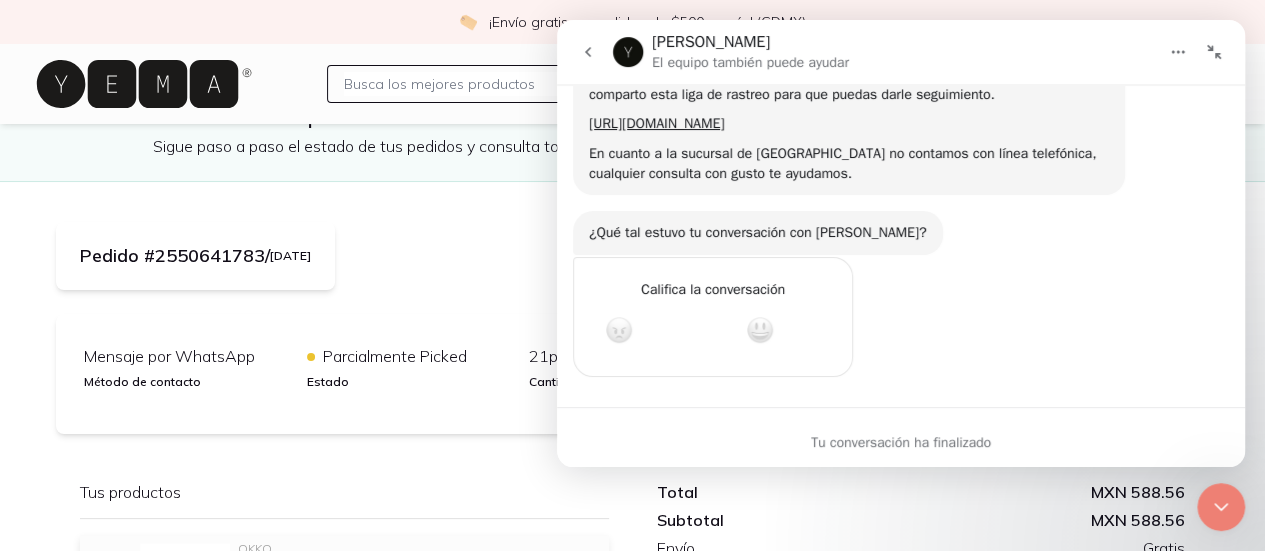 scroll, scrollTop: 206, scrollLeft: 0, axis: vertical 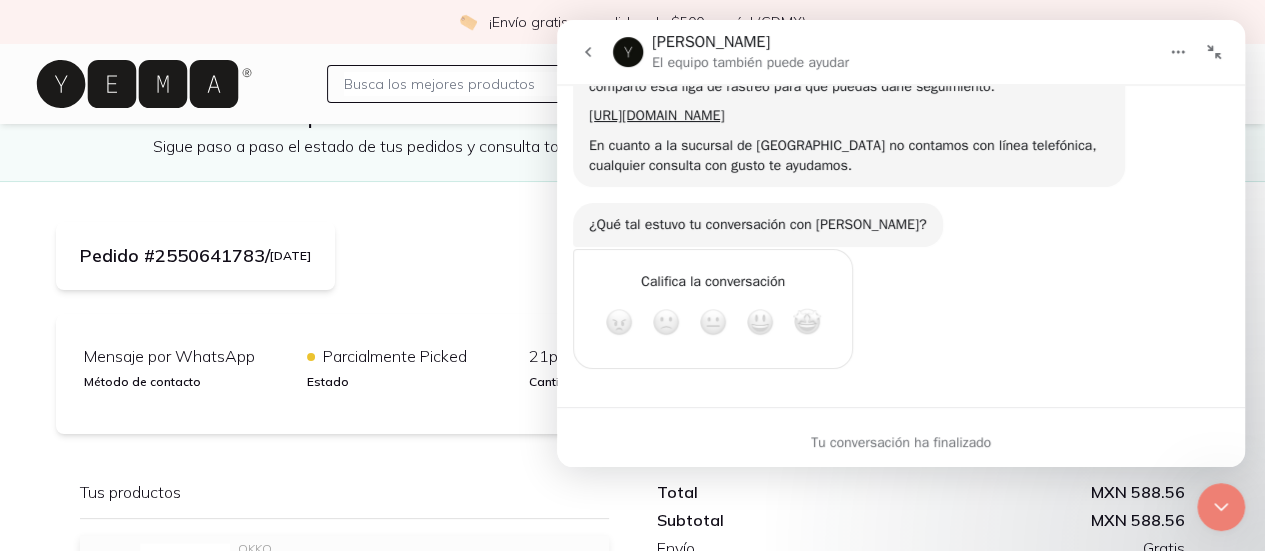 click at bounding box center [807, 322] 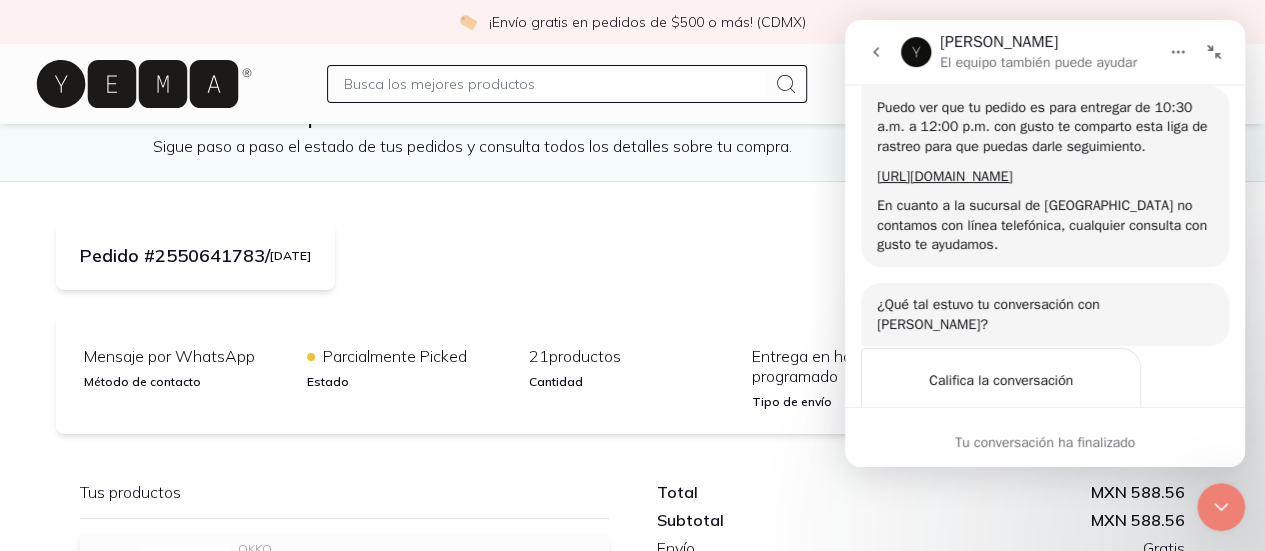 scroll, scrollTop: 0, scrollLeft: 0, axis: both 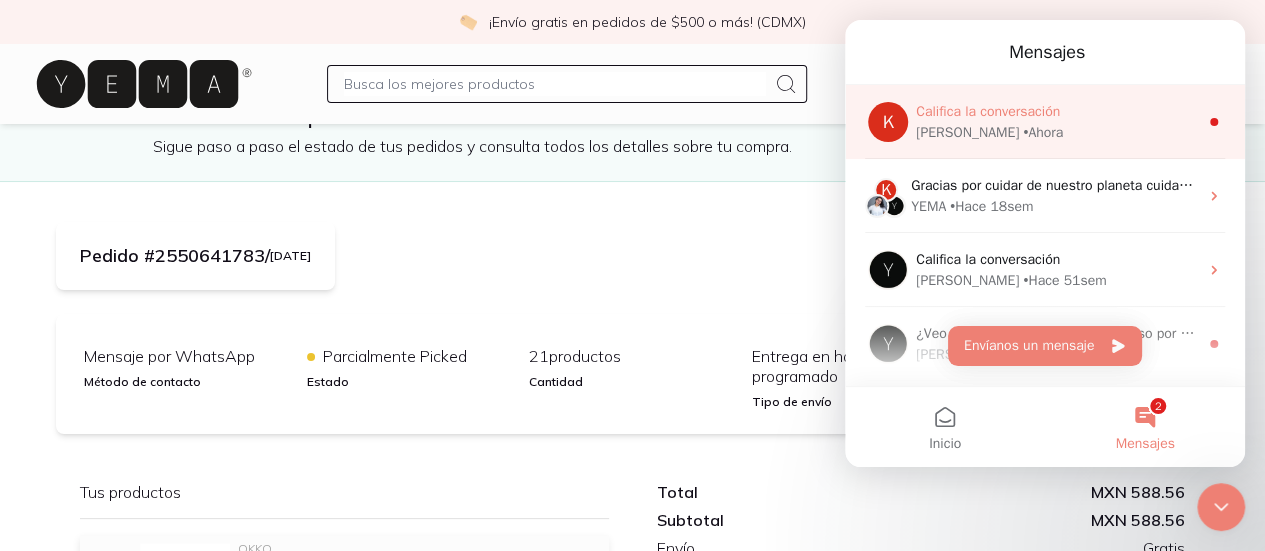 click on "Karla •  Ahora" at bounding box center (1057, 132) 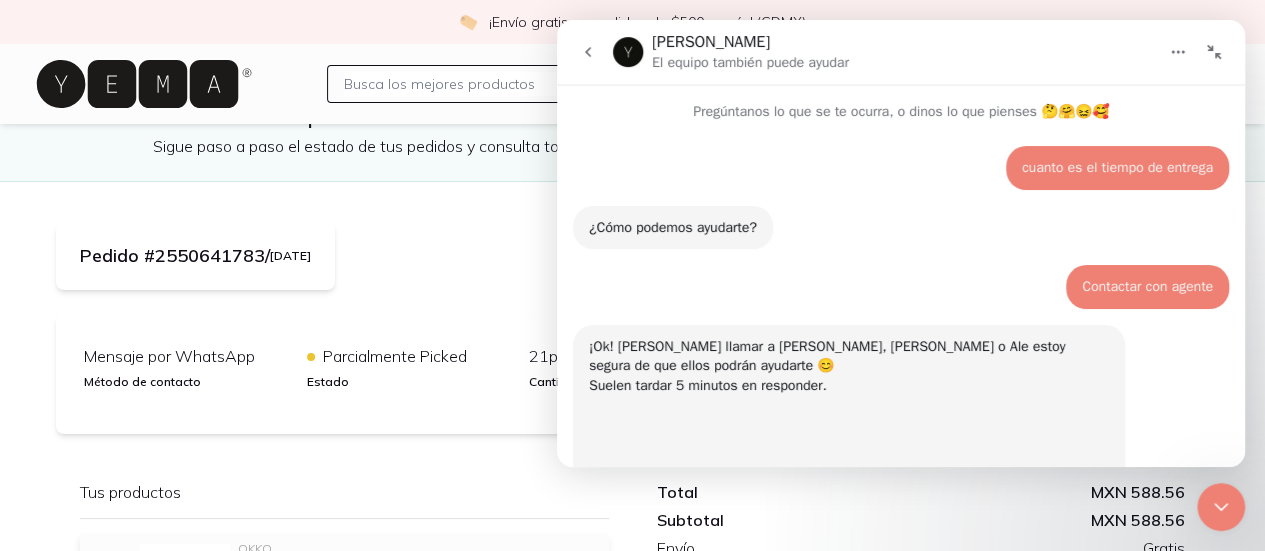 scroll, scrollTop: 2, scrollLeft: 0, axis: vertical 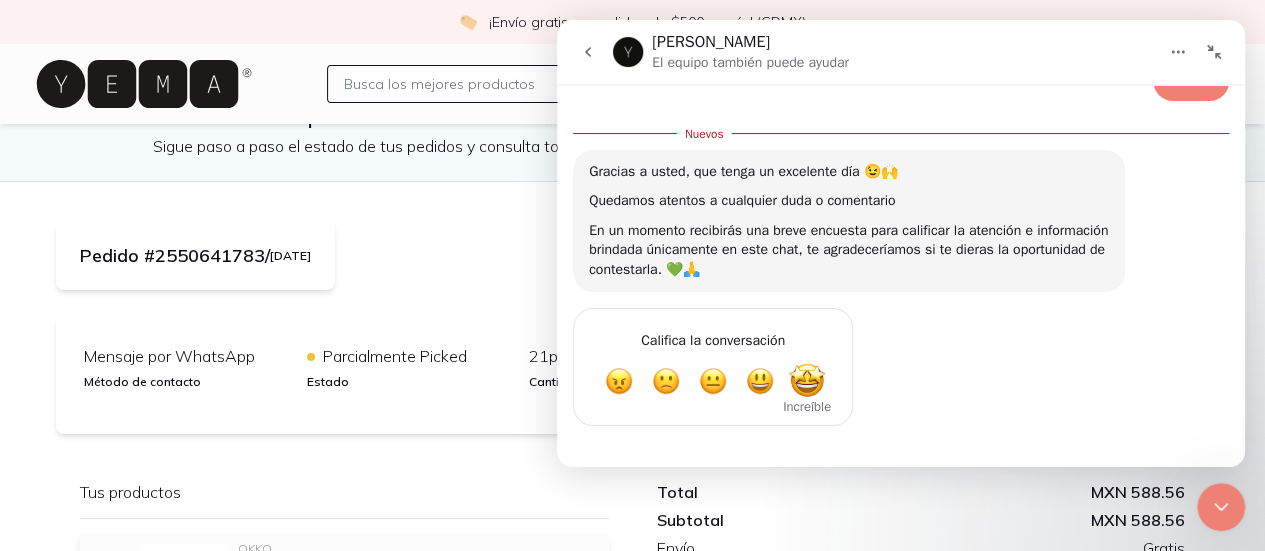 click at bounding box center [807, 381] 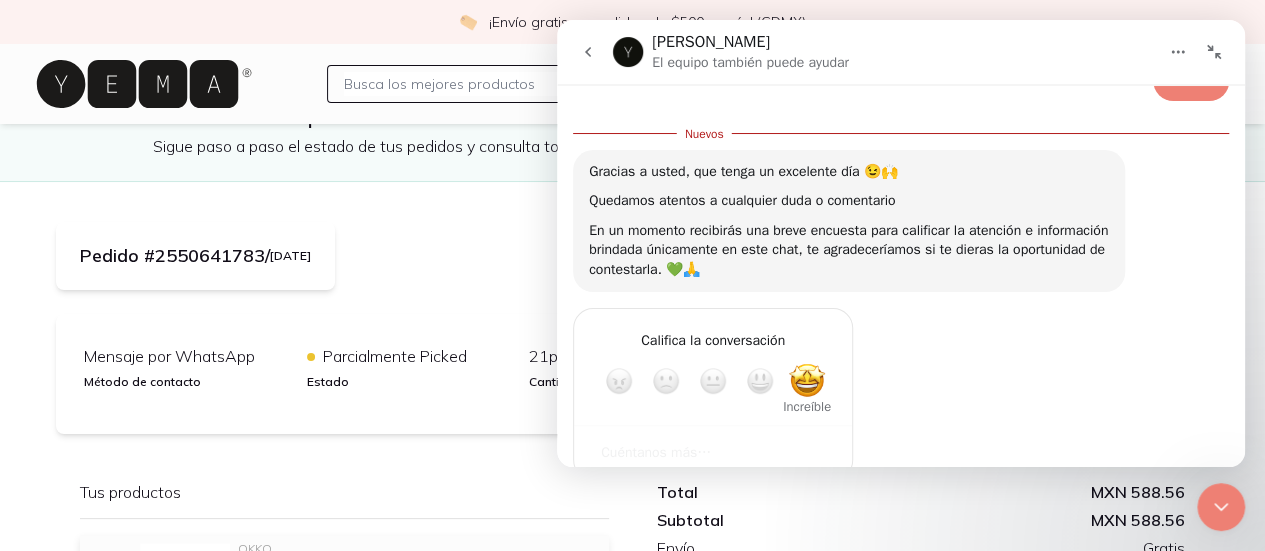 scroll, scrollTop: 1032, scrollLeft: 0, axis: vertical 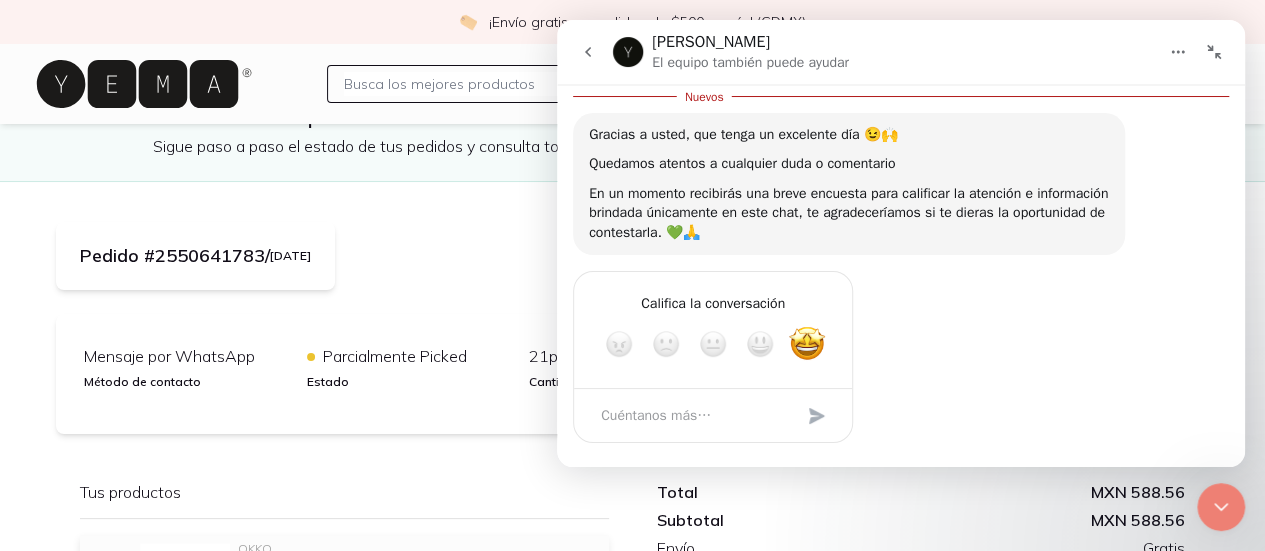 click at bounding box center (817, 416) 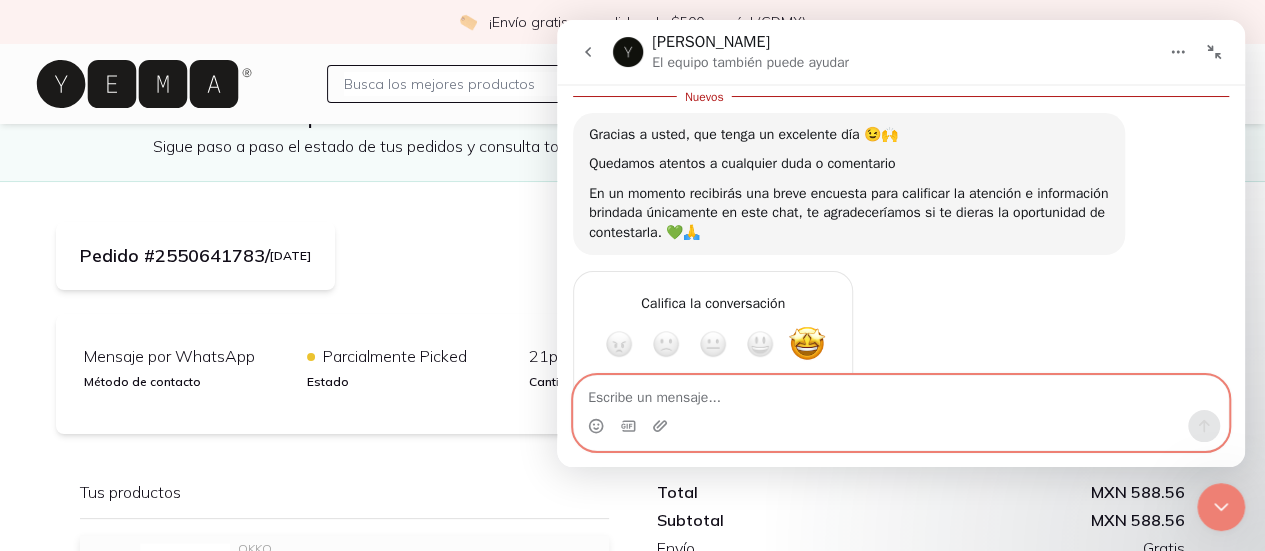 click 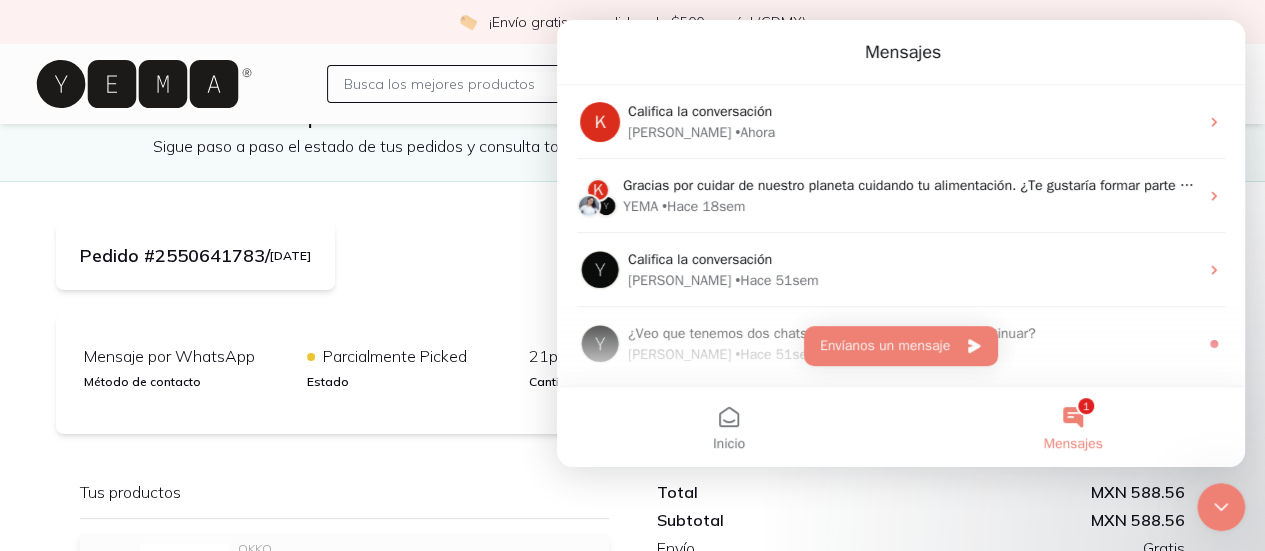 scroll, scrollTop: 2, scrollLeft: 0, axis: vertical 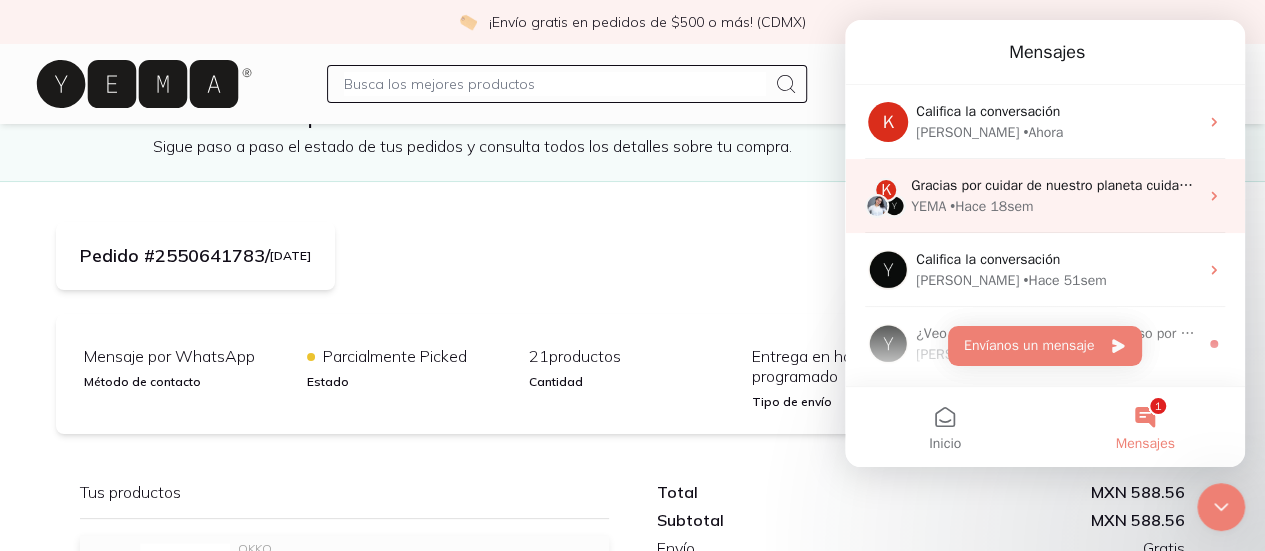 click on "YEMA •  Hace 18sem" at bounding box center [1054, 206] 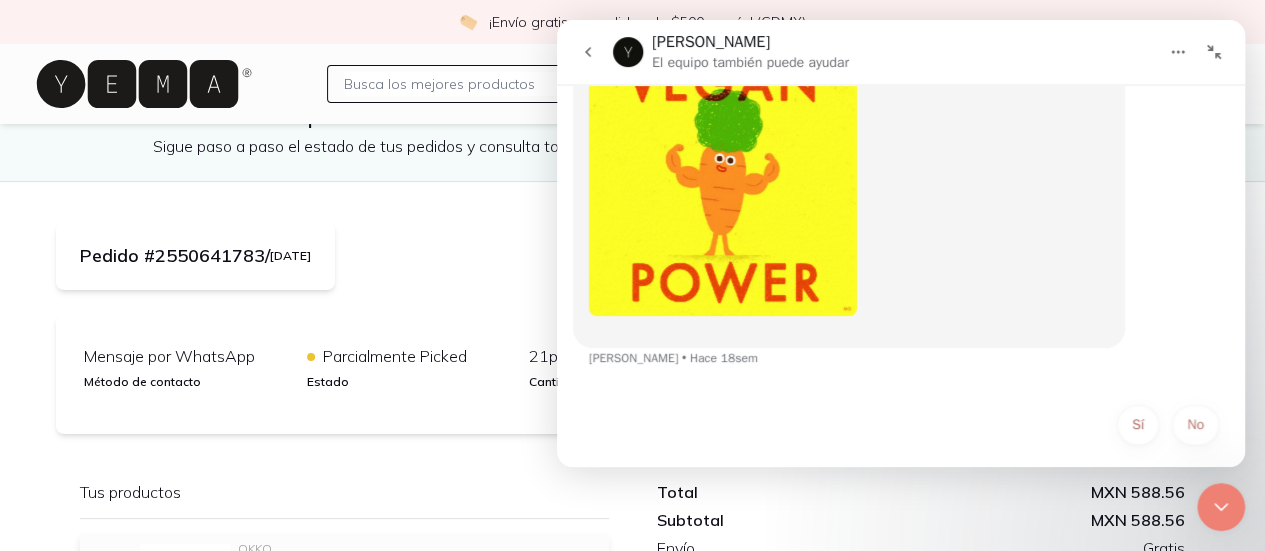 scroll, scrollTop: 191, scrollLeft: 0, axis: vertical 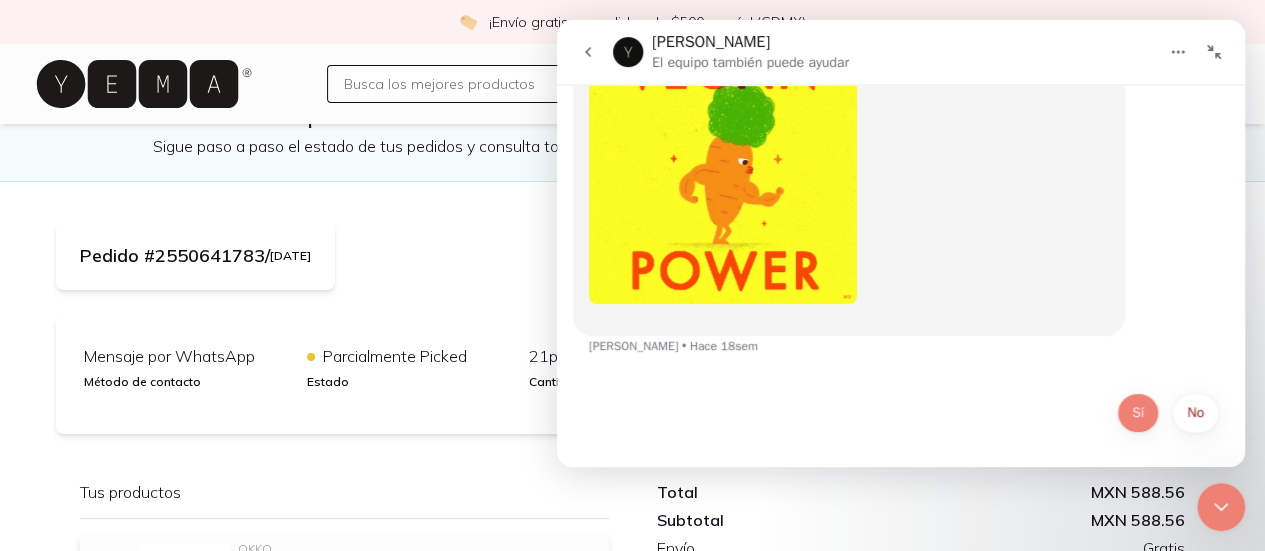 click on "Sí" at bounding box center (1138, 413) 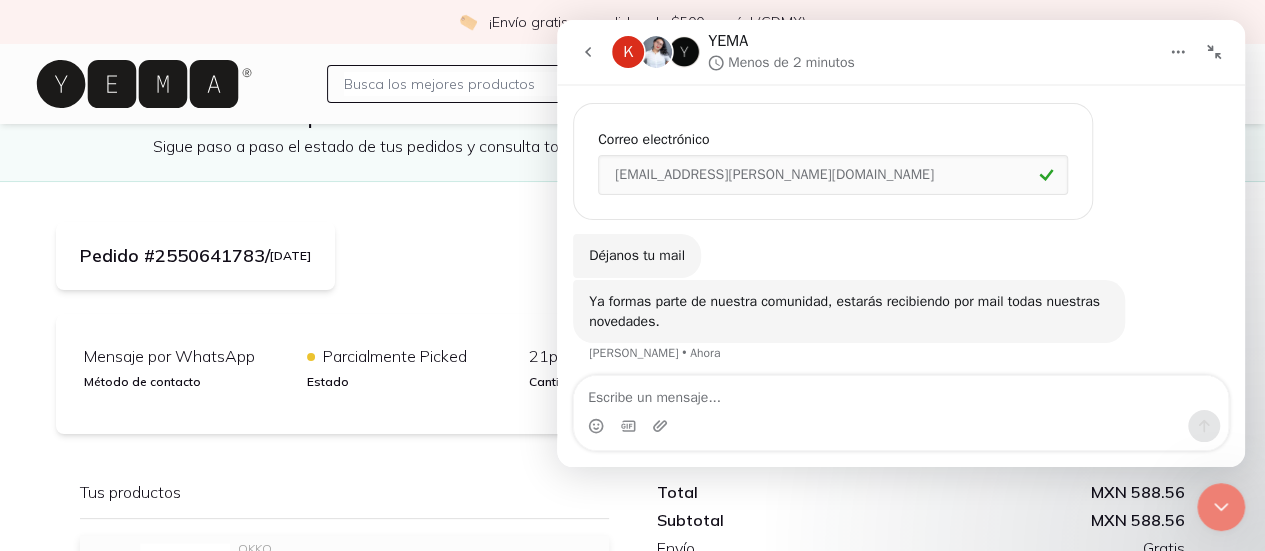 scroll, scrollTop: 597, scrollLeft: 0, axis: vertical 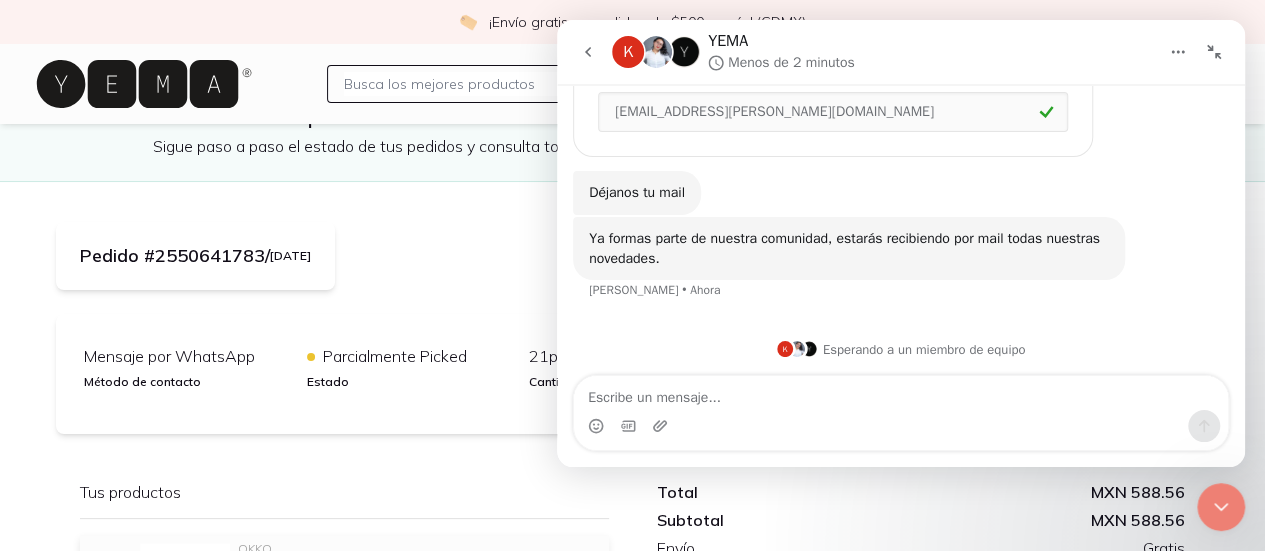 click 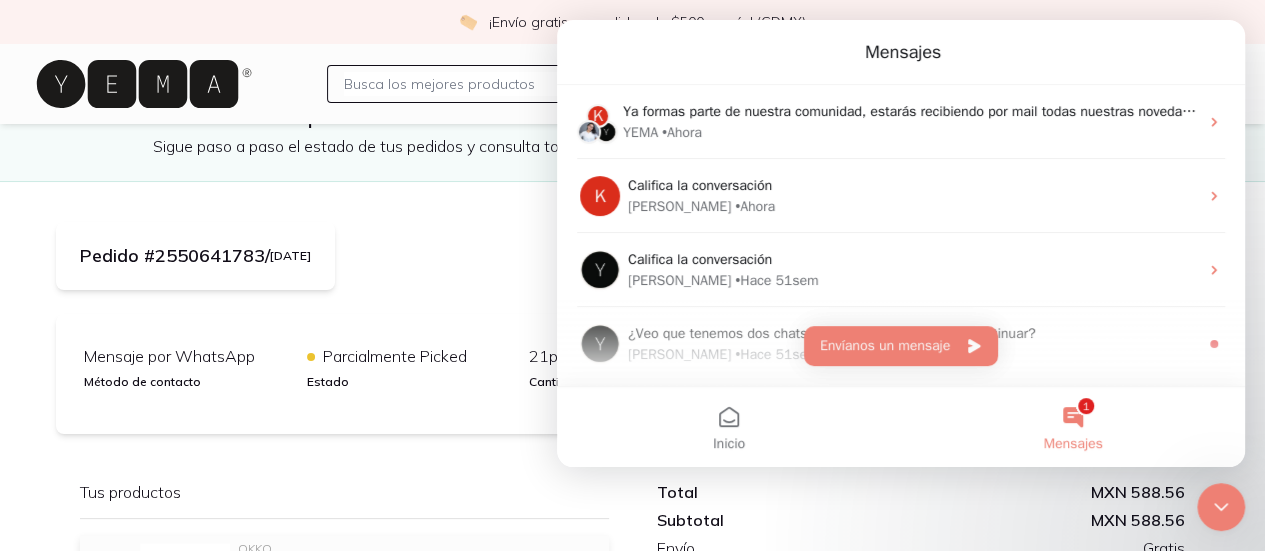 scroll, scrollTop: 0, scrollLeft: 0, axis: both 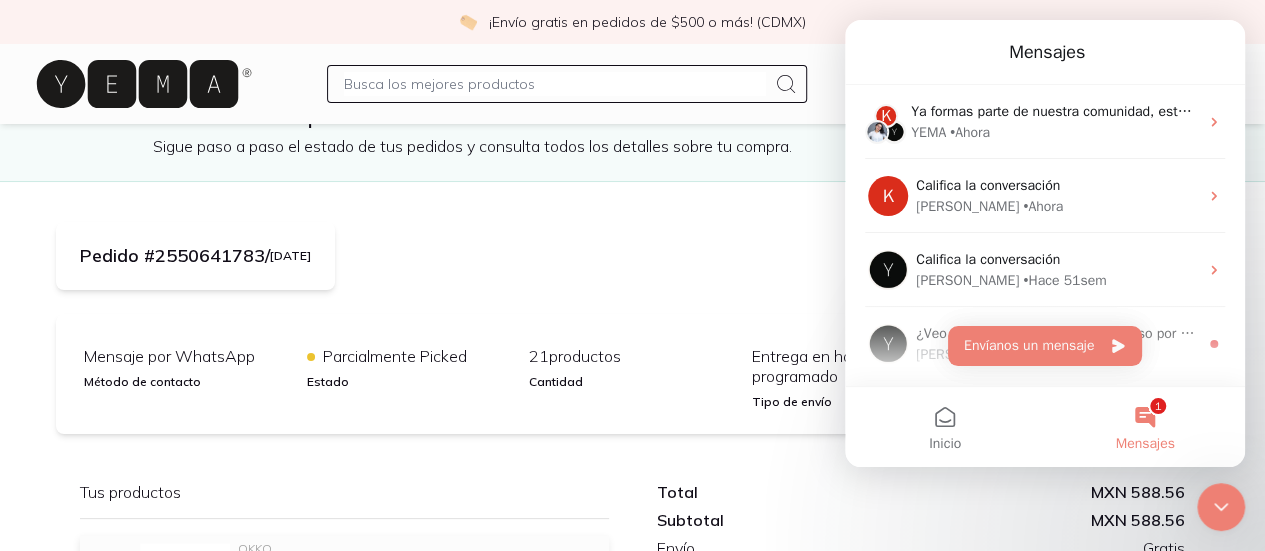 drag, startPoint x: 255, startPoint y: 327, endPoint x: 663, endPoint y: 247, distance: 415.76917 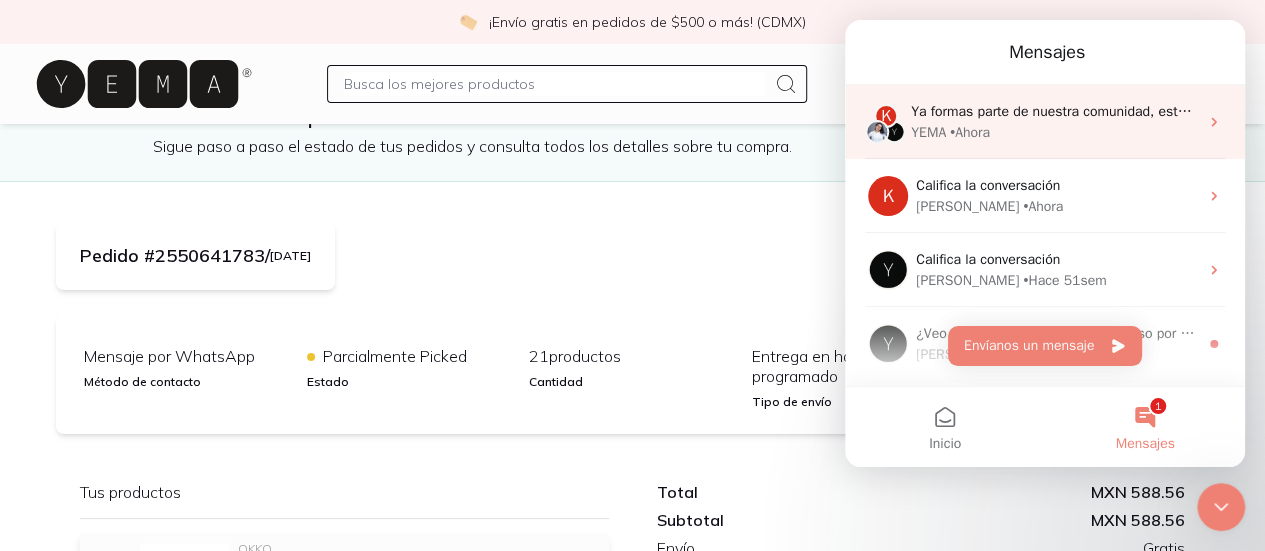 click on "Ya formas parte de nuestra comunidad, estarás recibiendo por mail todas nuestras novedades." at bounding box center [1203, 111] 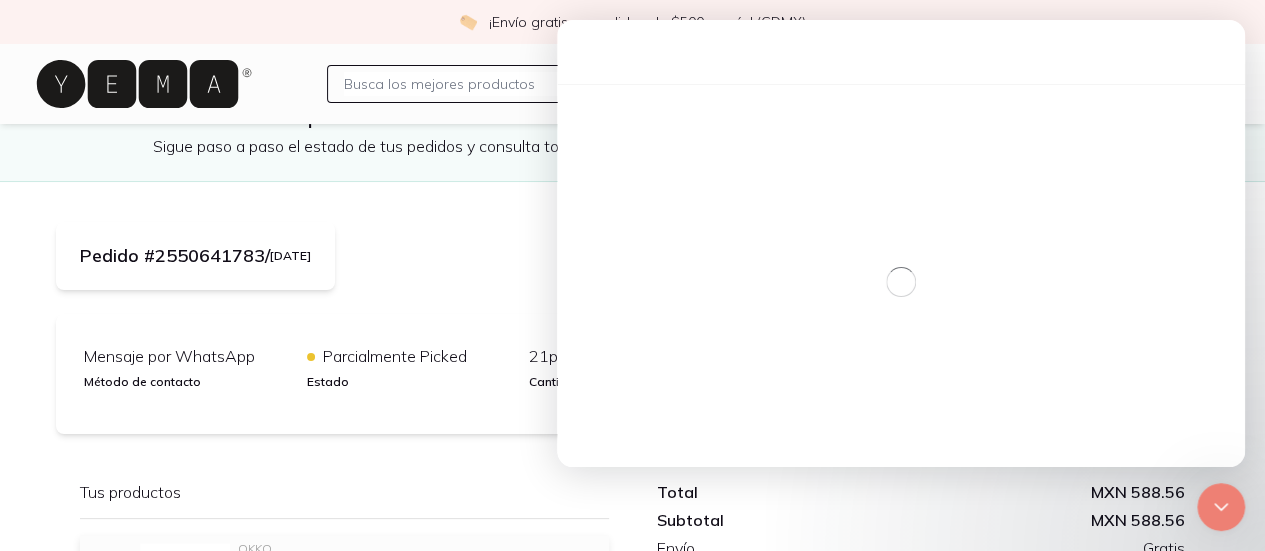 scroll, scrollTop: 597, scrollLeft: 0, axis: vertical 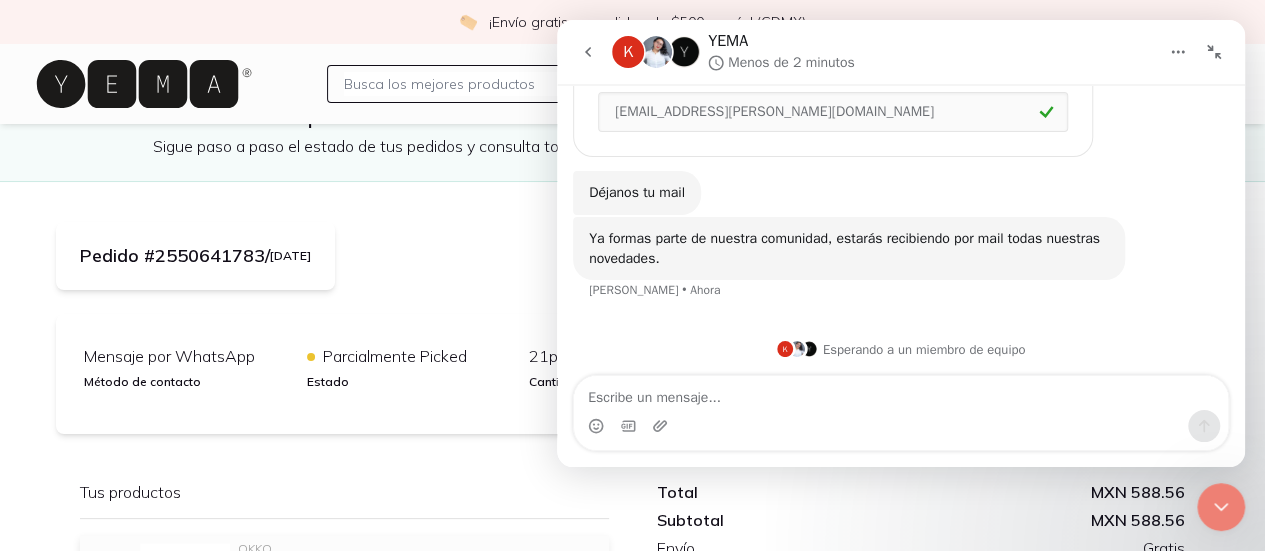 click 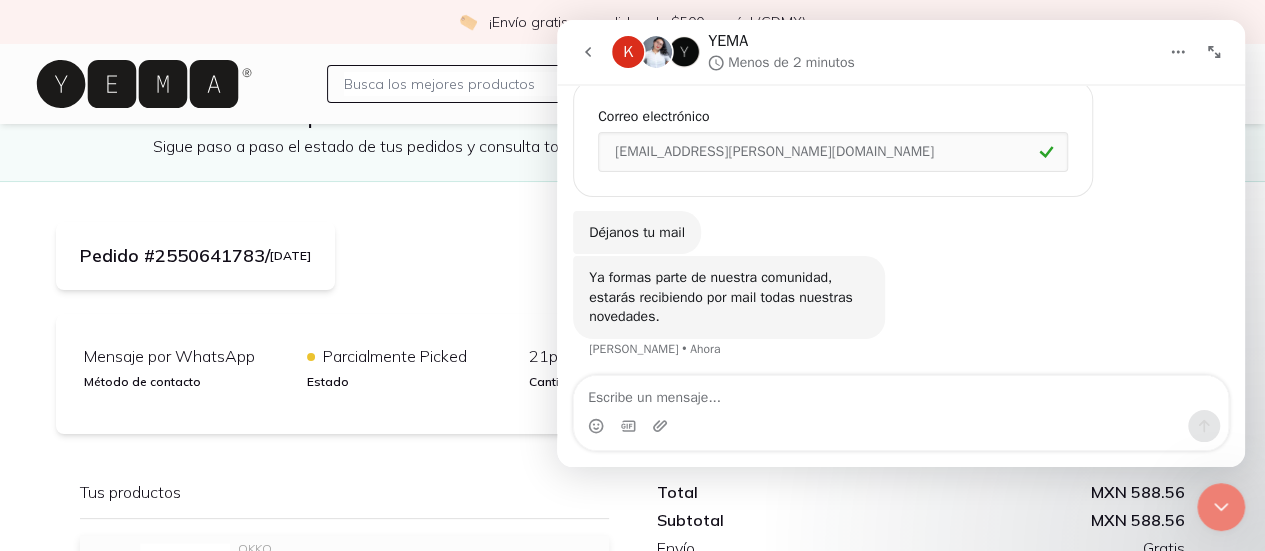 scroll, scrollTop: 676, scrollLeft: 0, axis: vertical 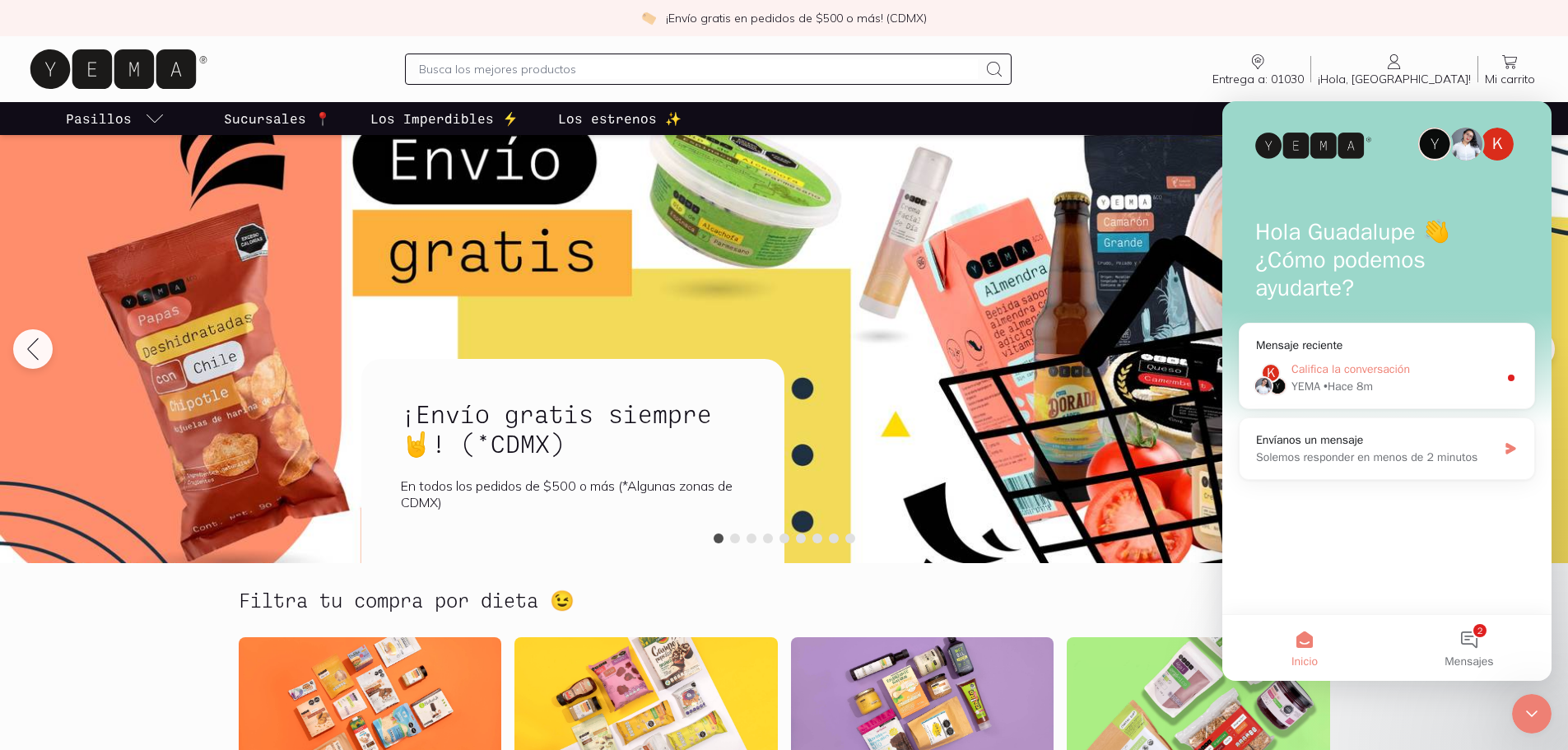 click on "Califica la conversación" at bounding box center [1351, 369] 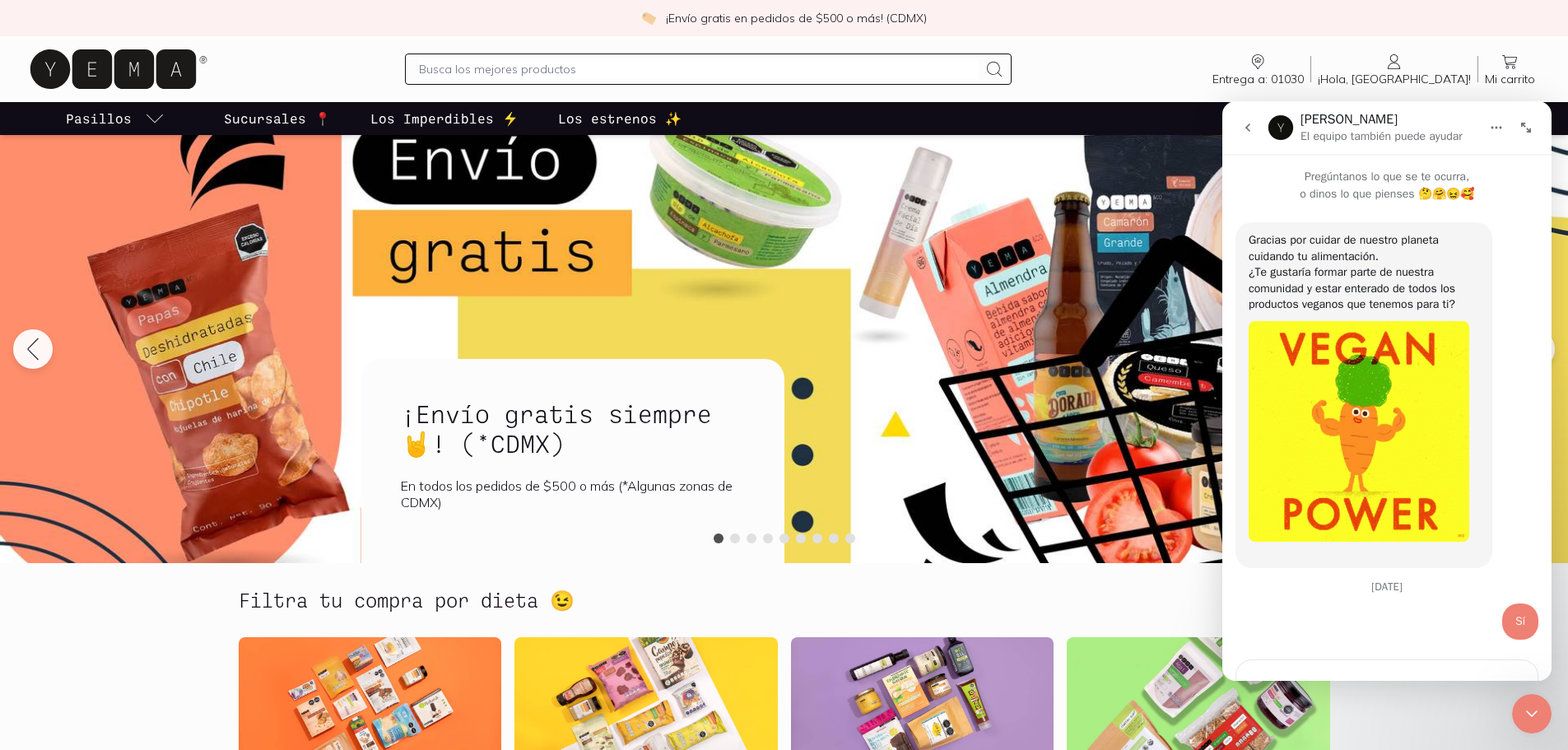 scroll, scrollTop: 2, scrollLeft: 0, axis: vertical 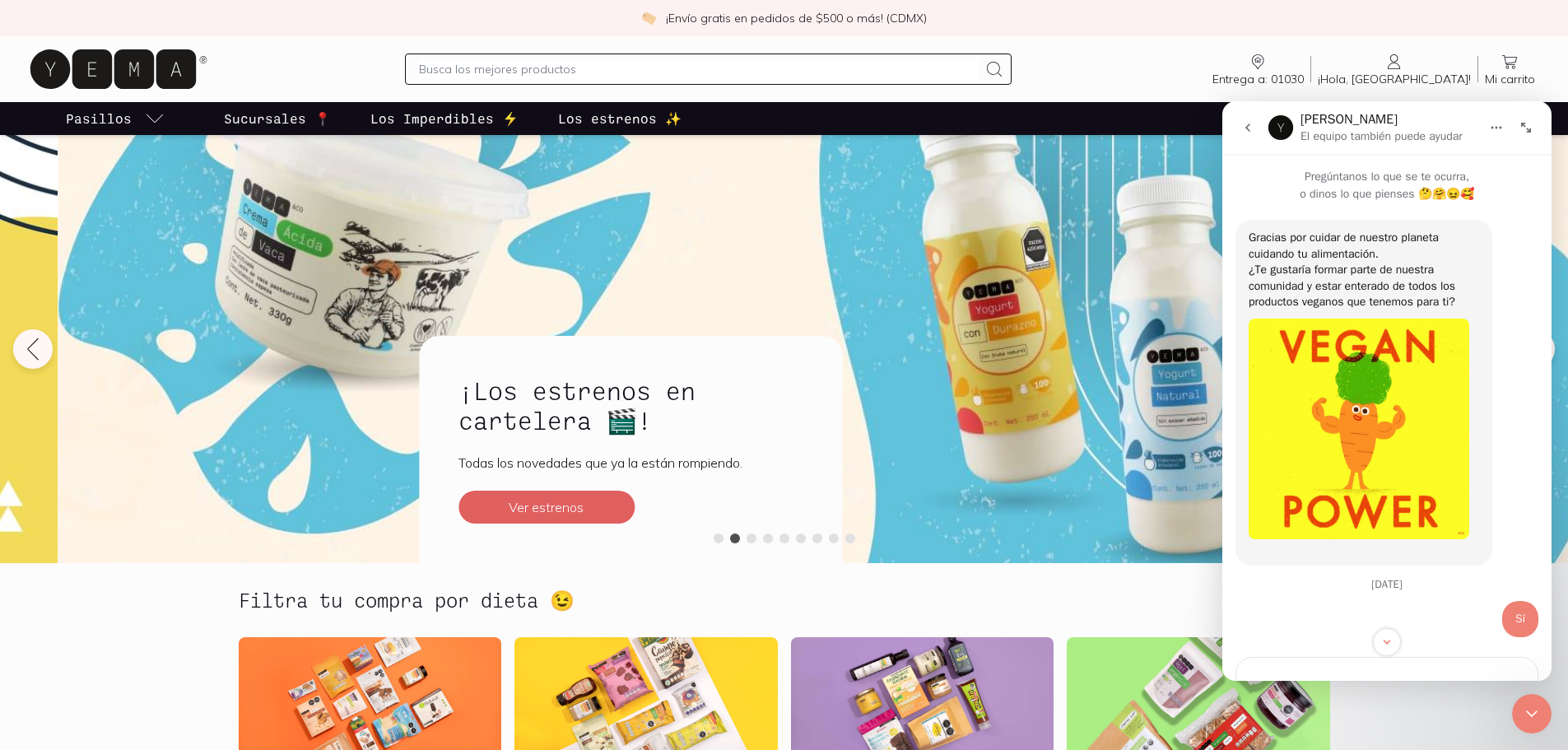 click 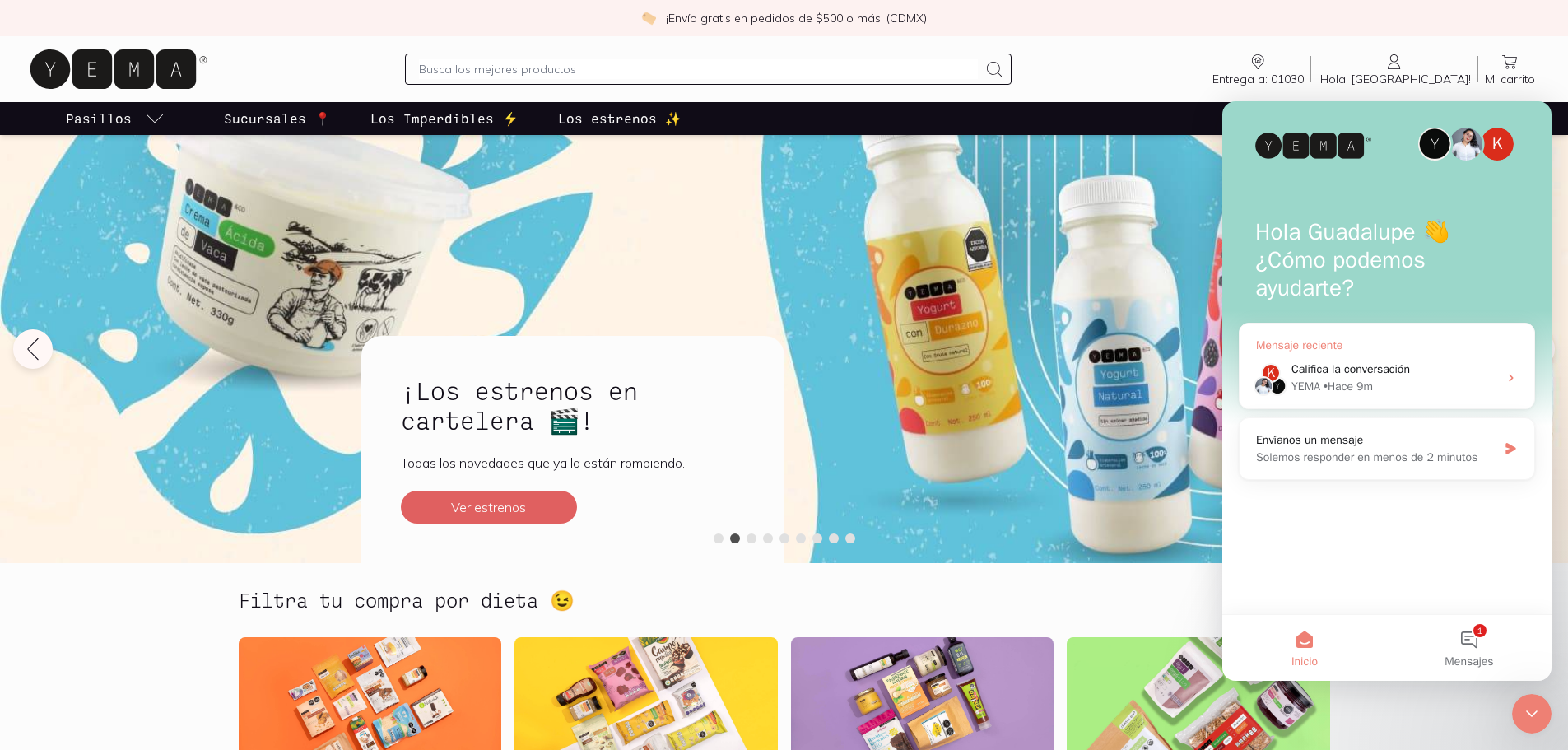 click on "K Califica la conversación YEMA •  Hace 9m" at bounding box center [1387, 378] 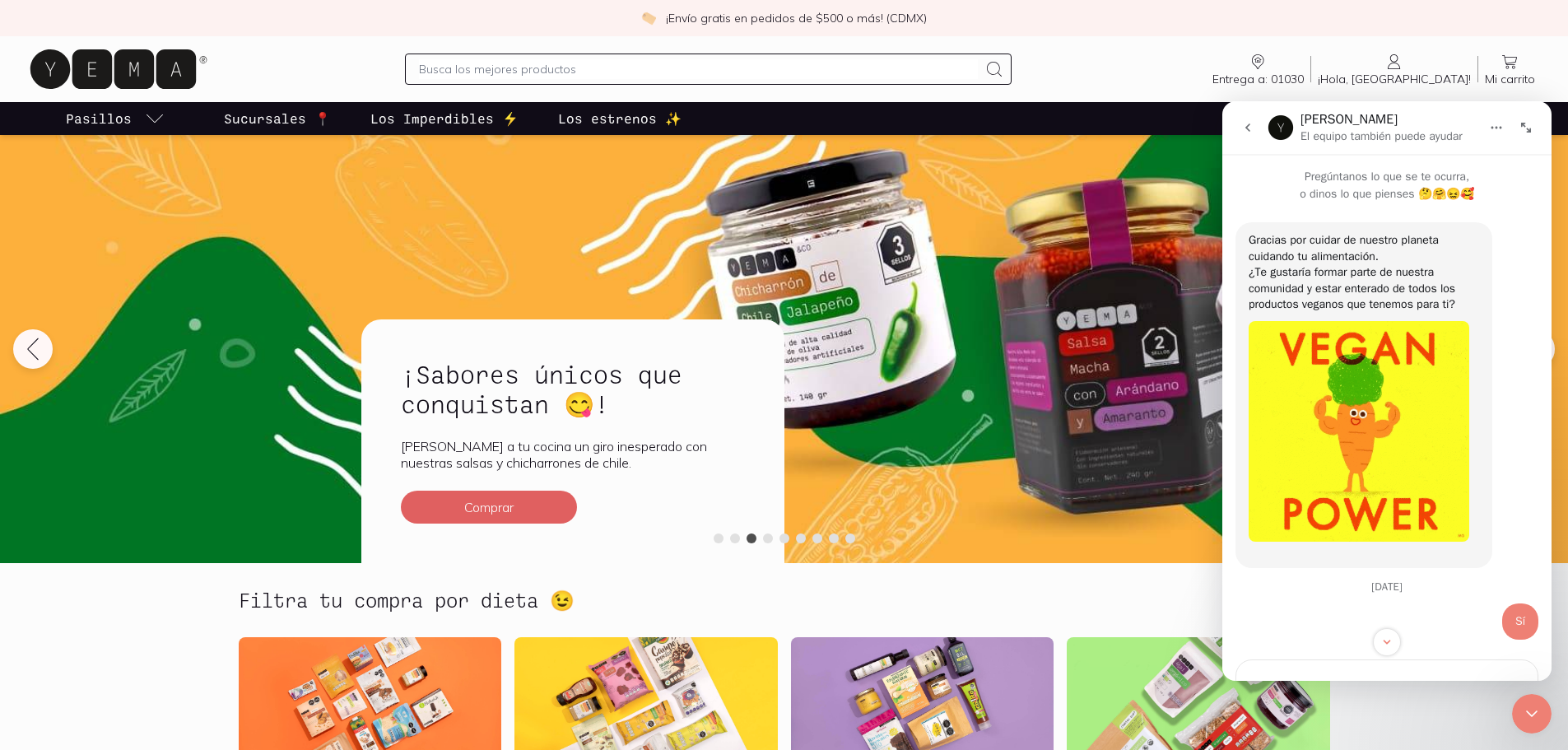 scroll, scrollTop: 324, scrollLeft: 0, axis: vertical 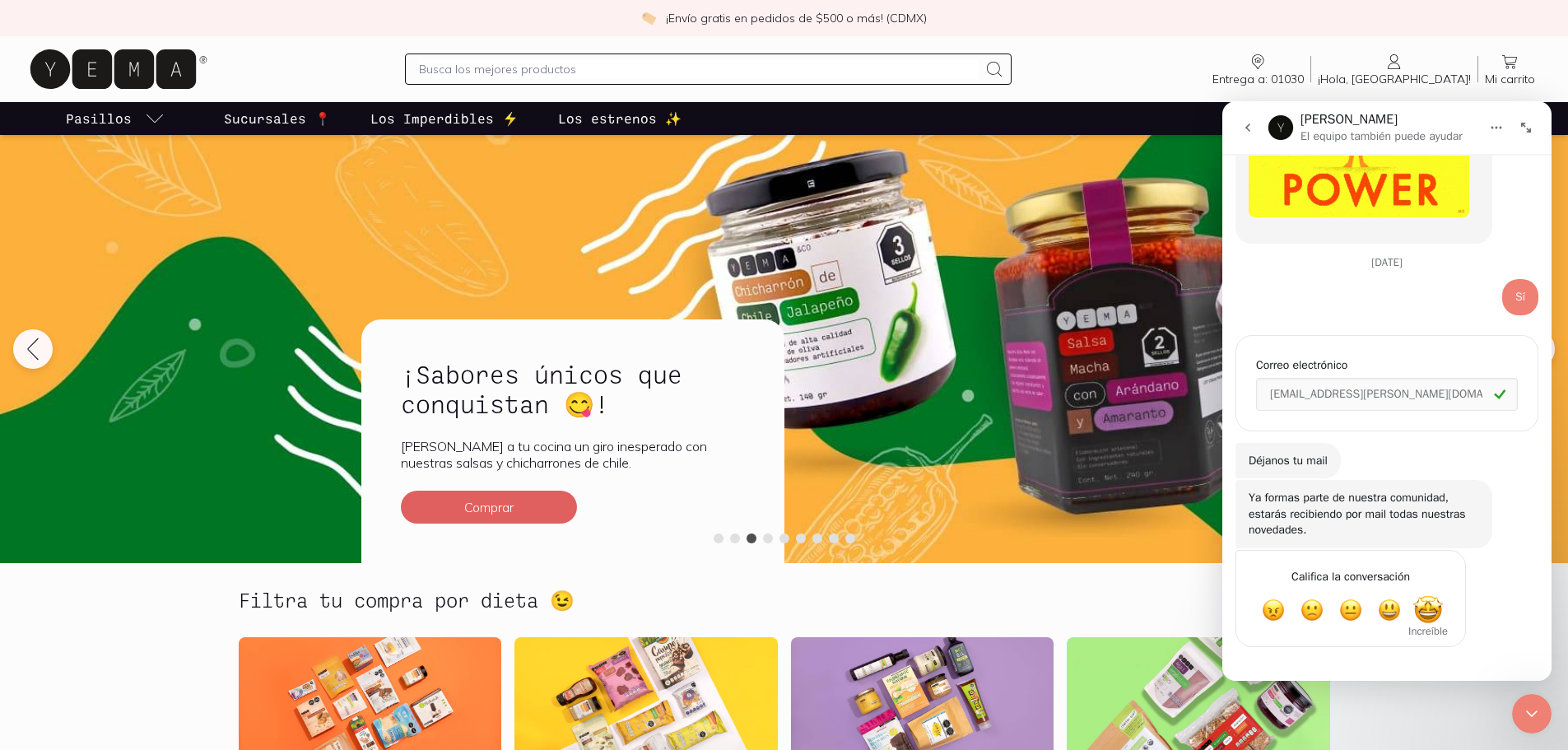 click at bounding box center (1428, 610) 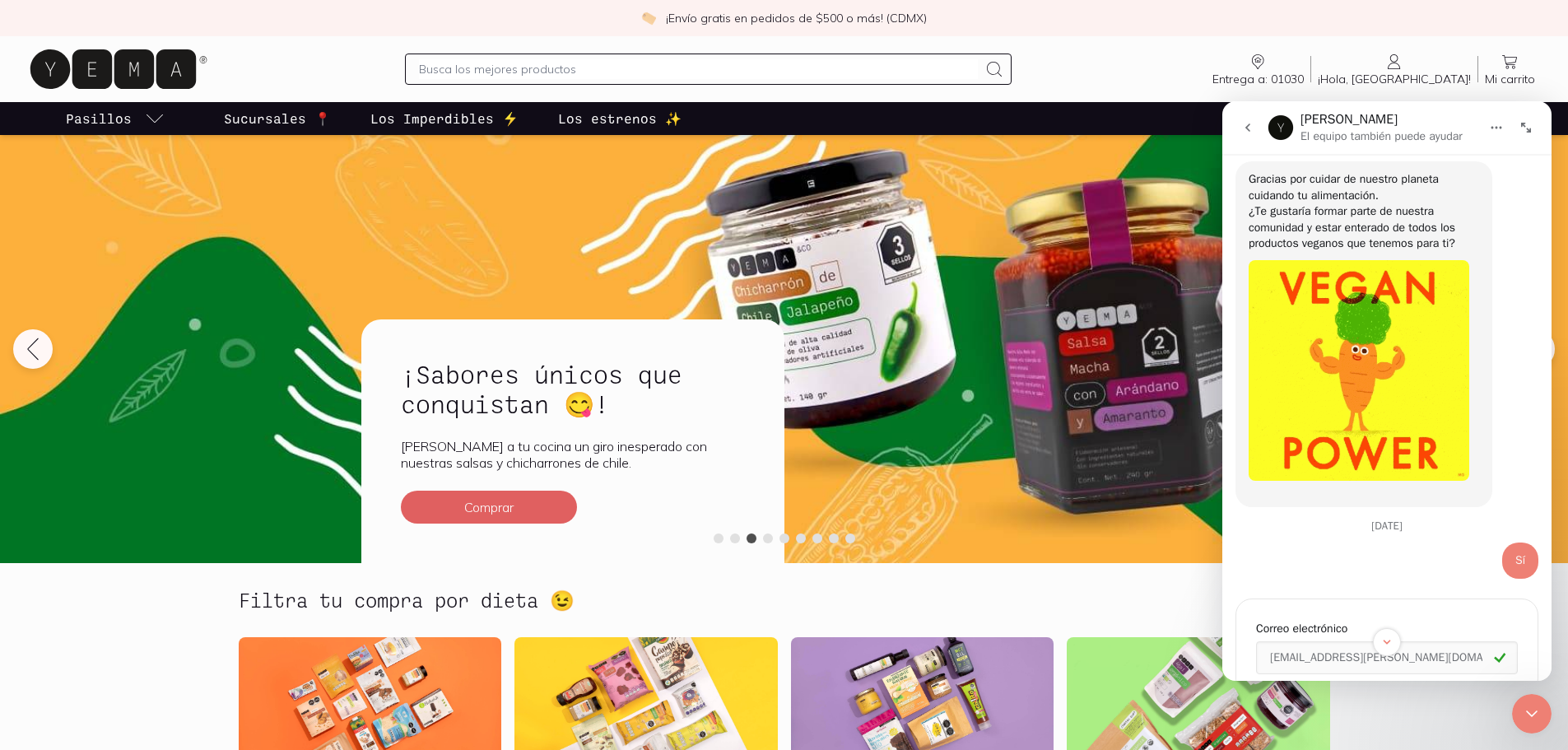 scroll, scrollTop: 0, scrollLeft: 0, axis: both 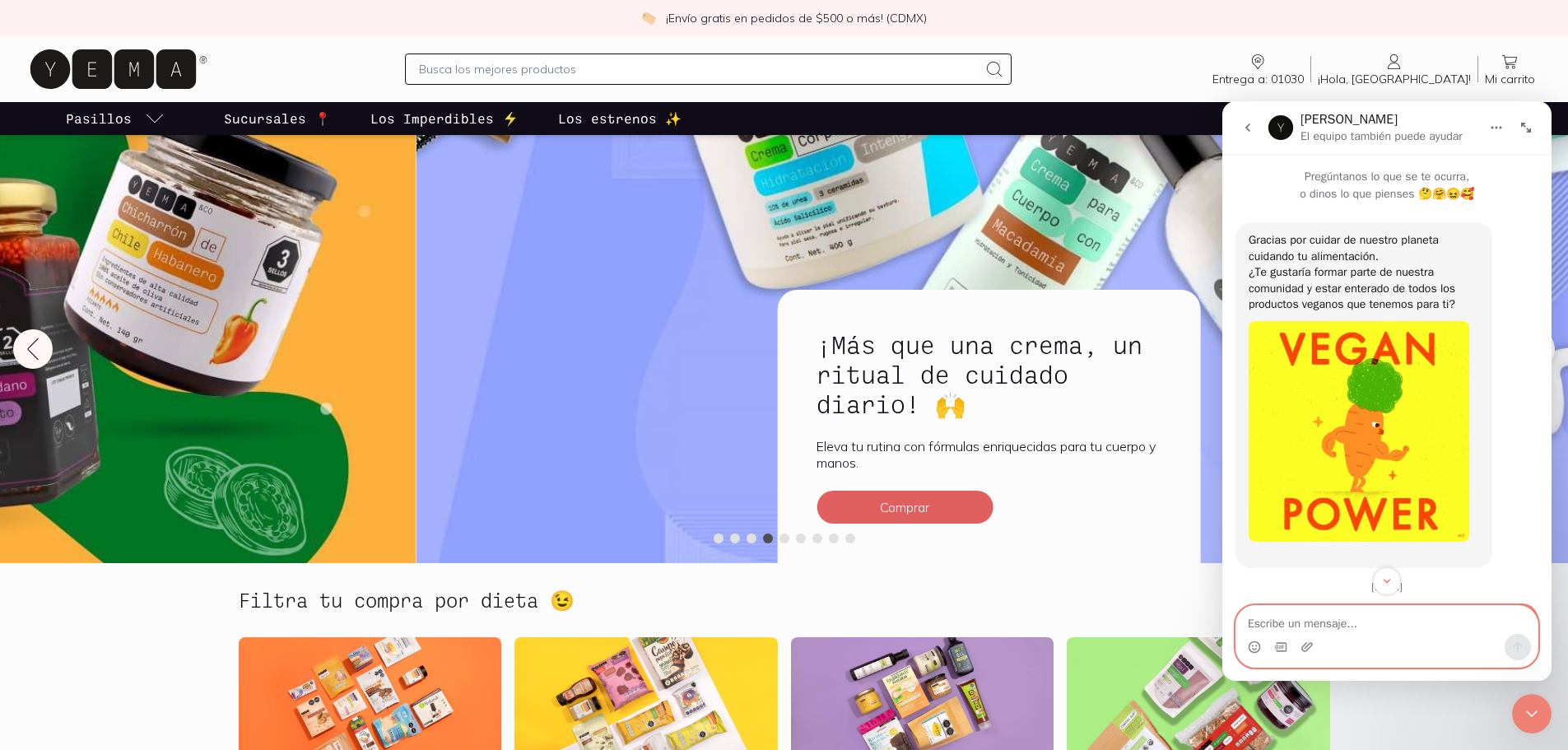 click 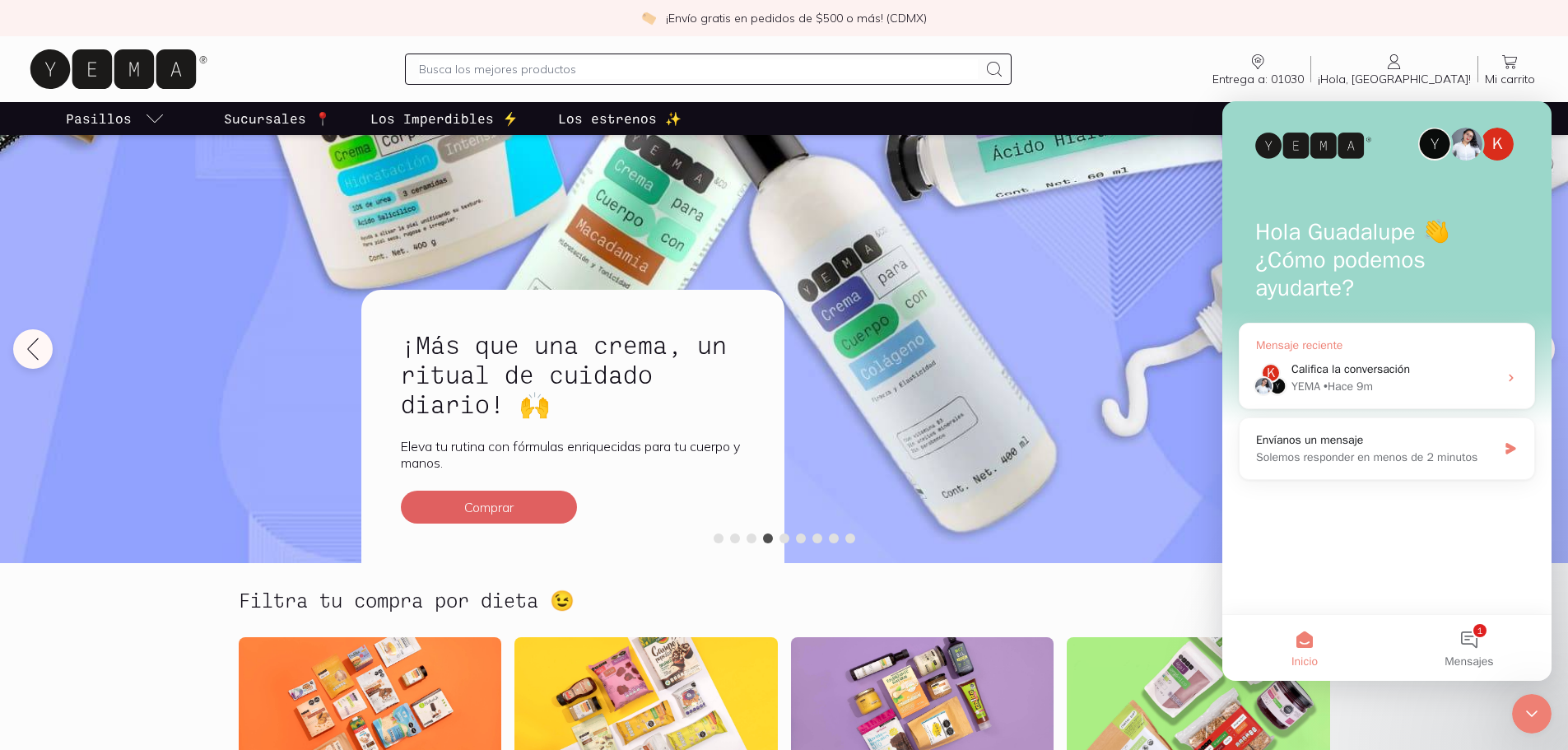 click 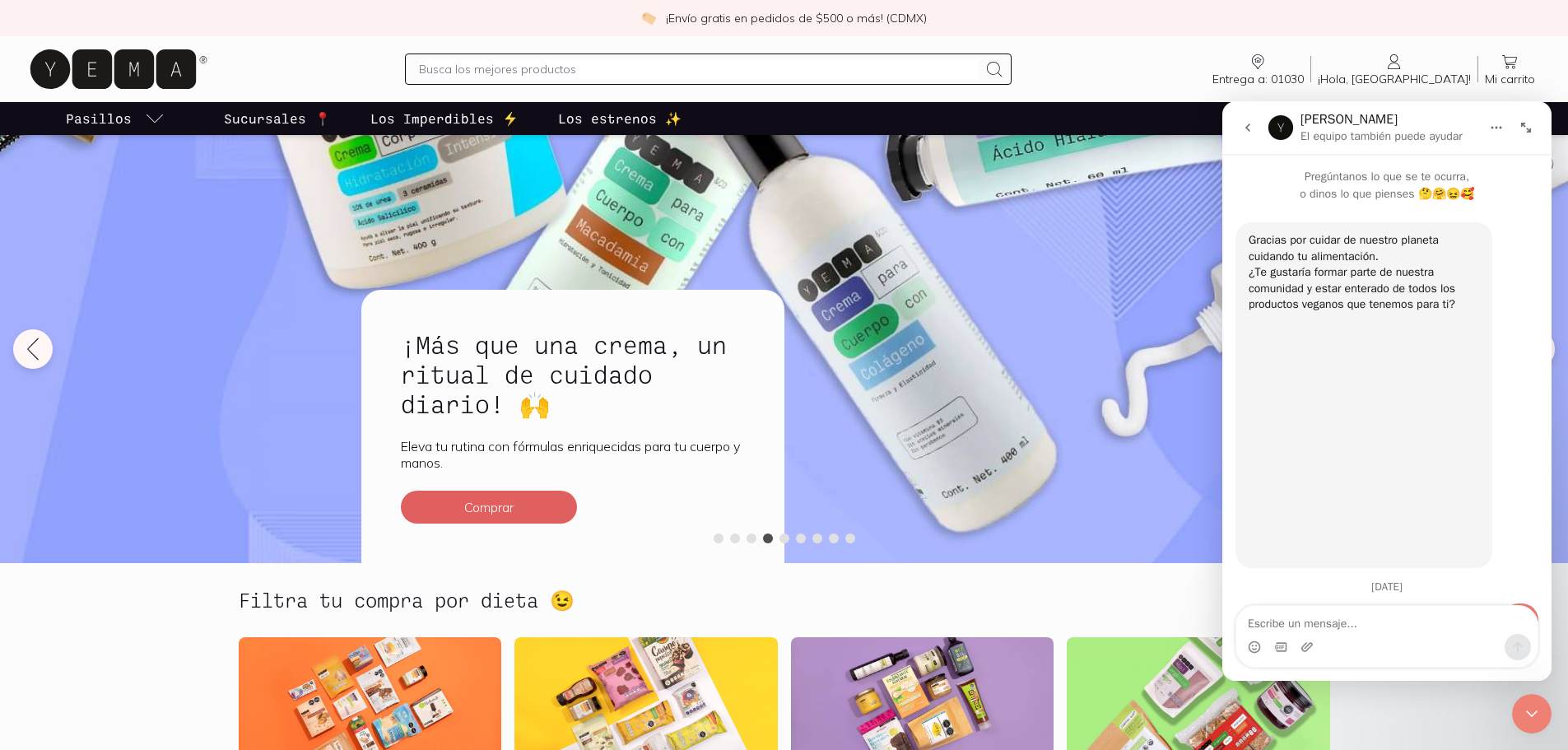scroll, scrollTop: 2, scrollLeft: 0, axis: vertical 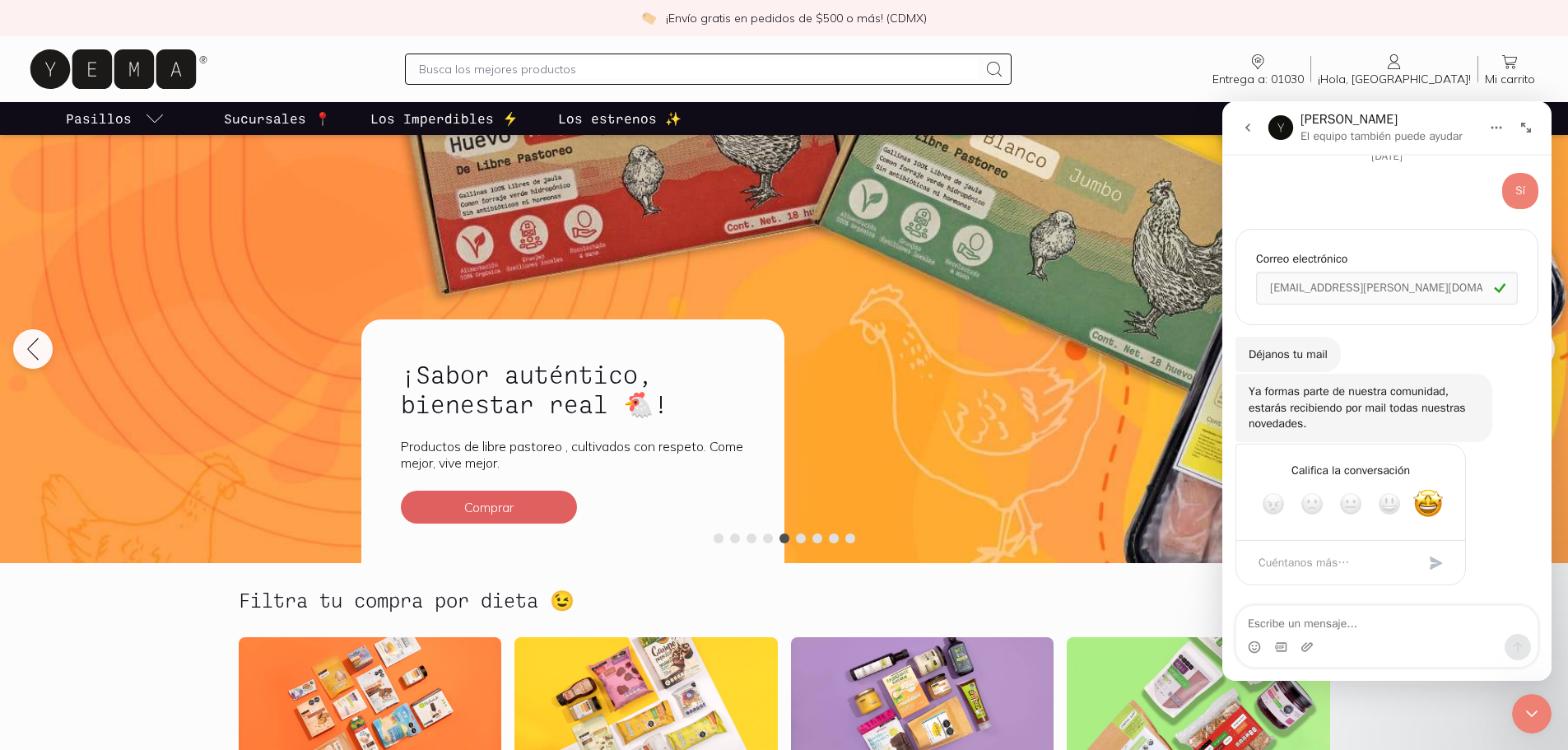 click 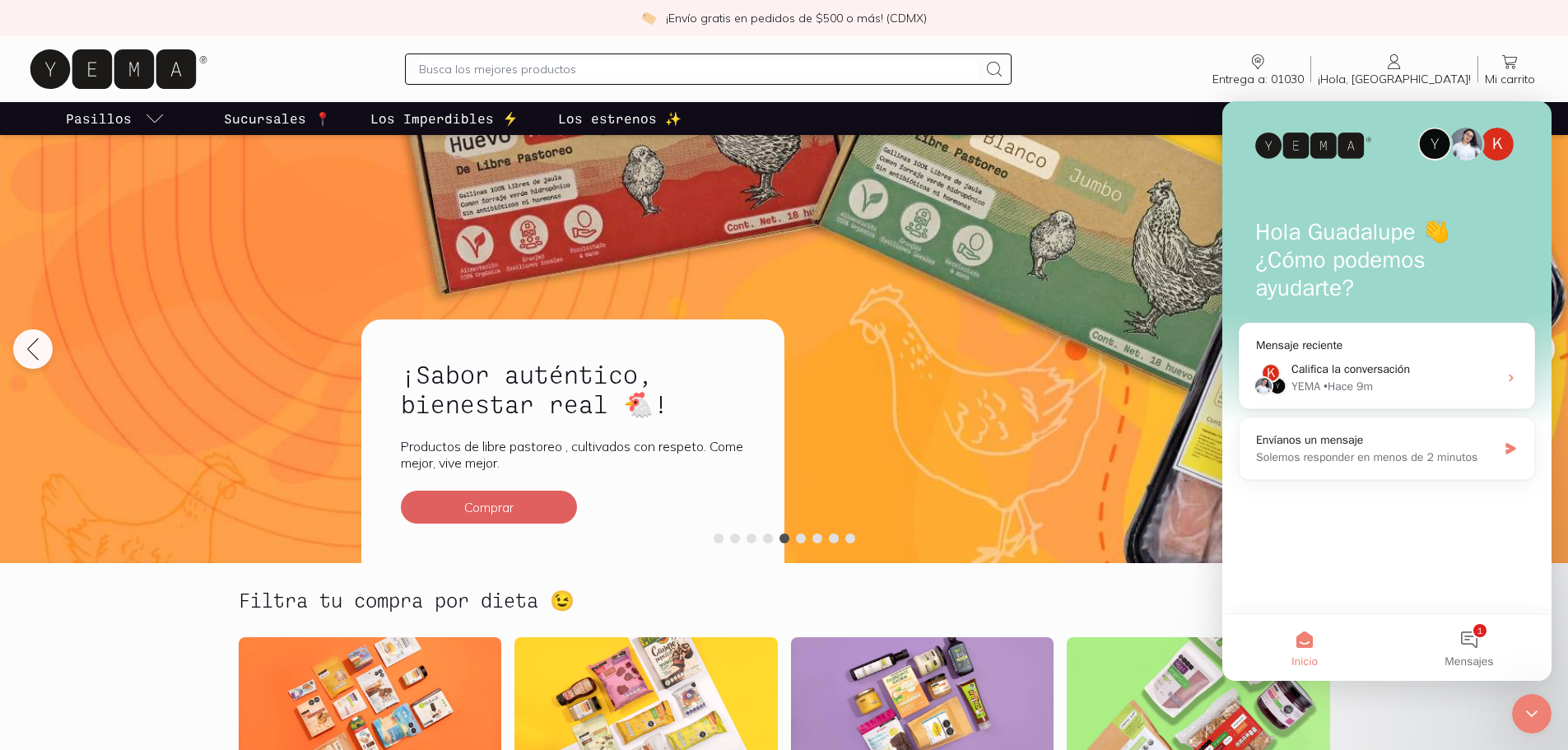 click on "Inicio" at bounding box center [1305, 648] 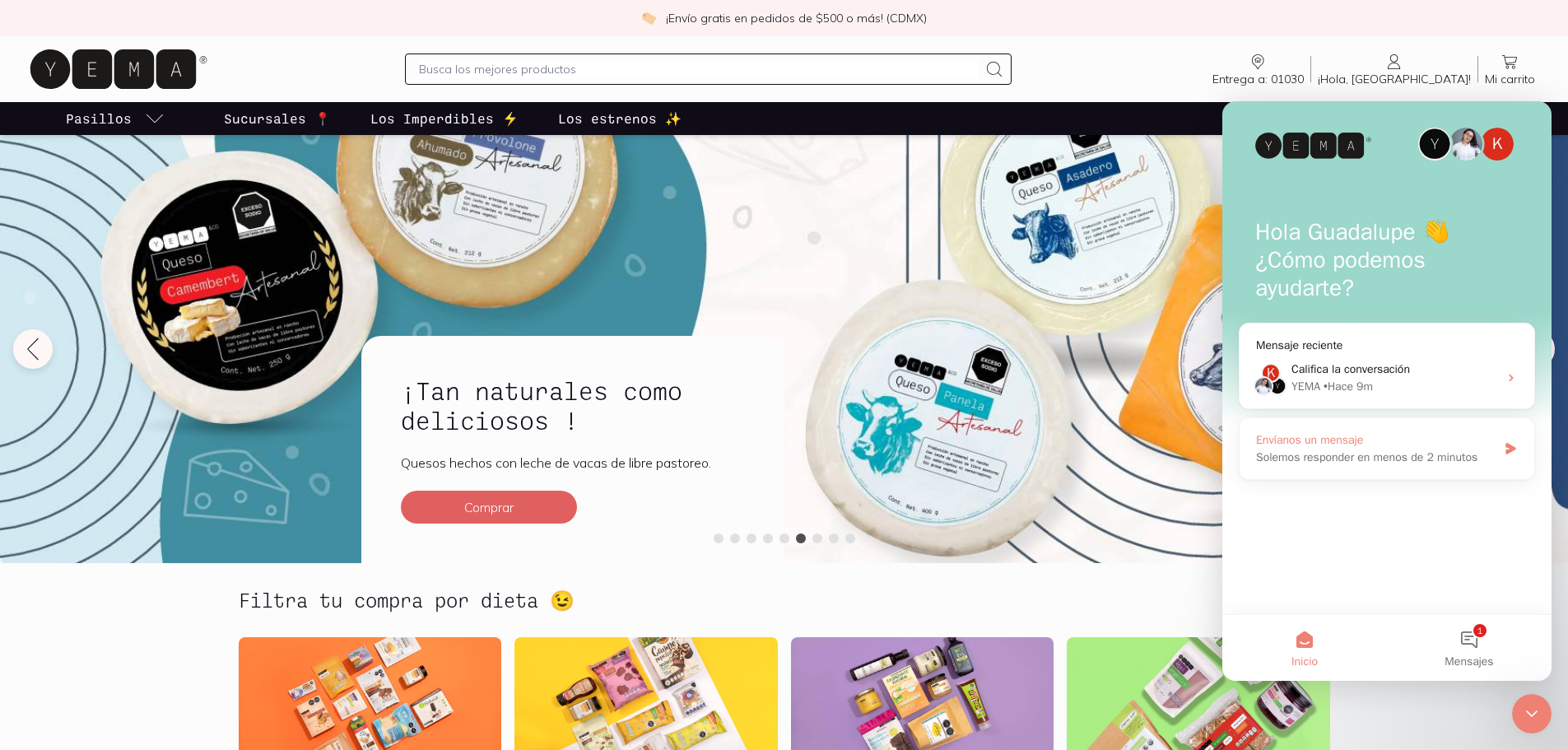 click on "Solemos responder en menos de 2 minutos" at bounding box center [1376, 457] 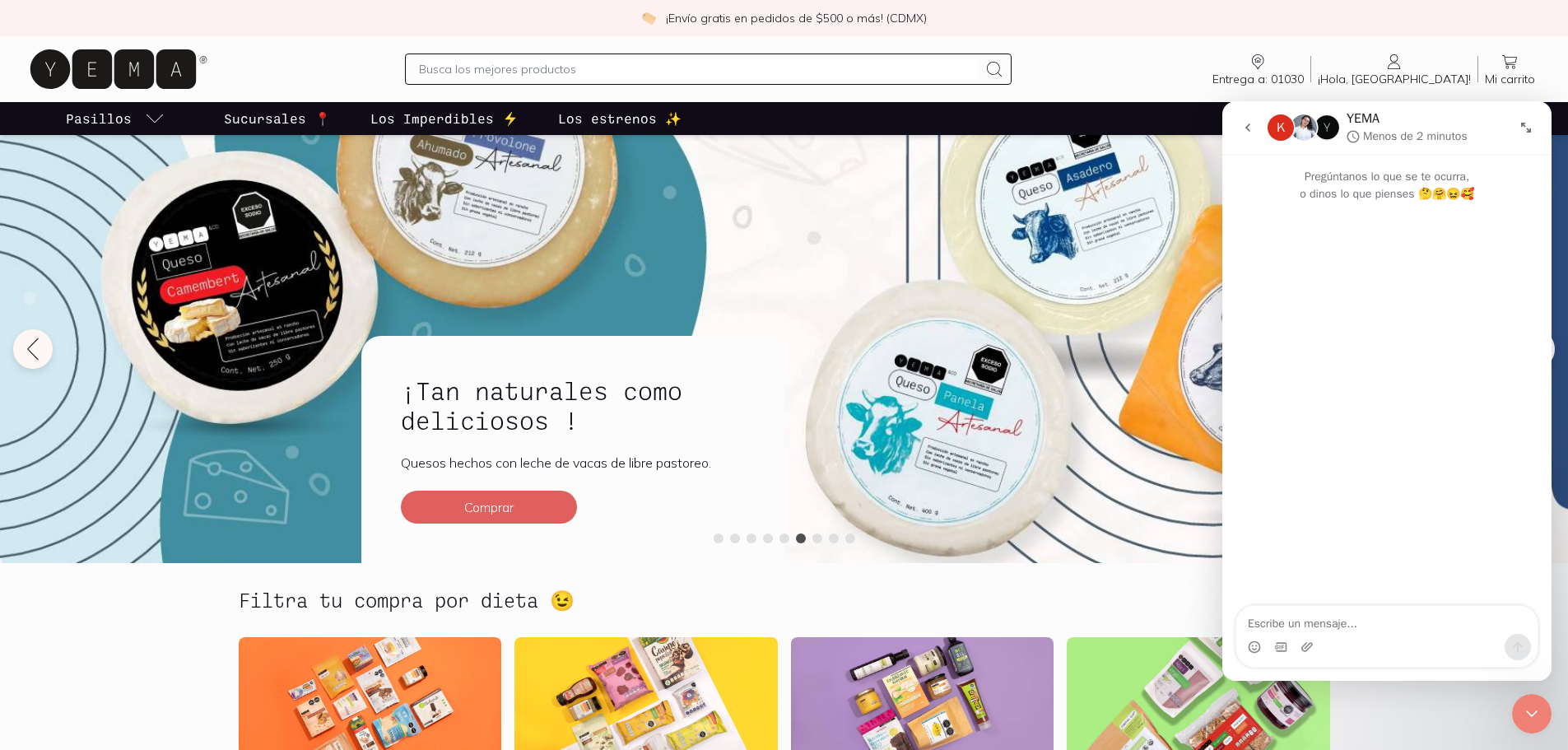 click 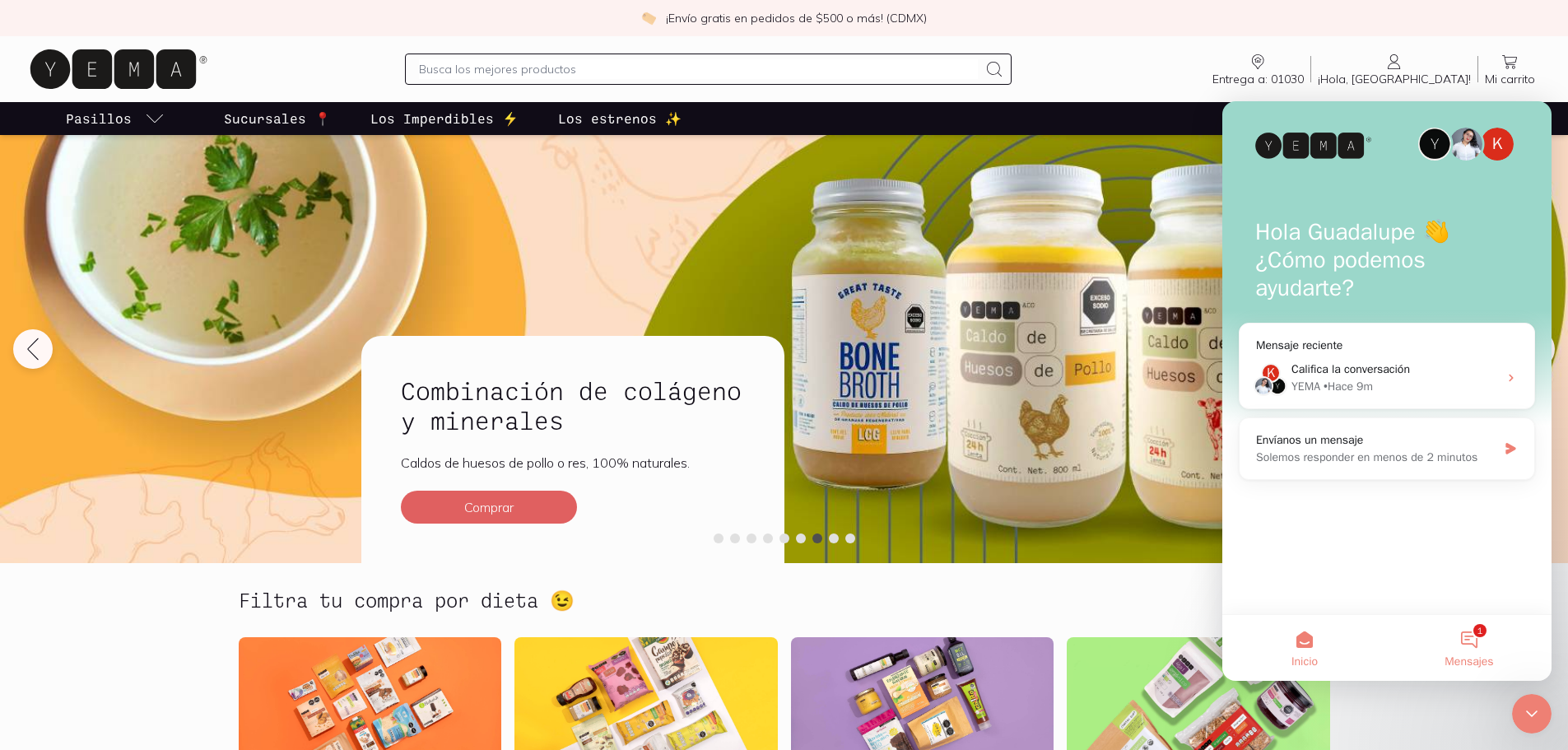 click on "1 Mensajes" at bounding box center [1469, 648] 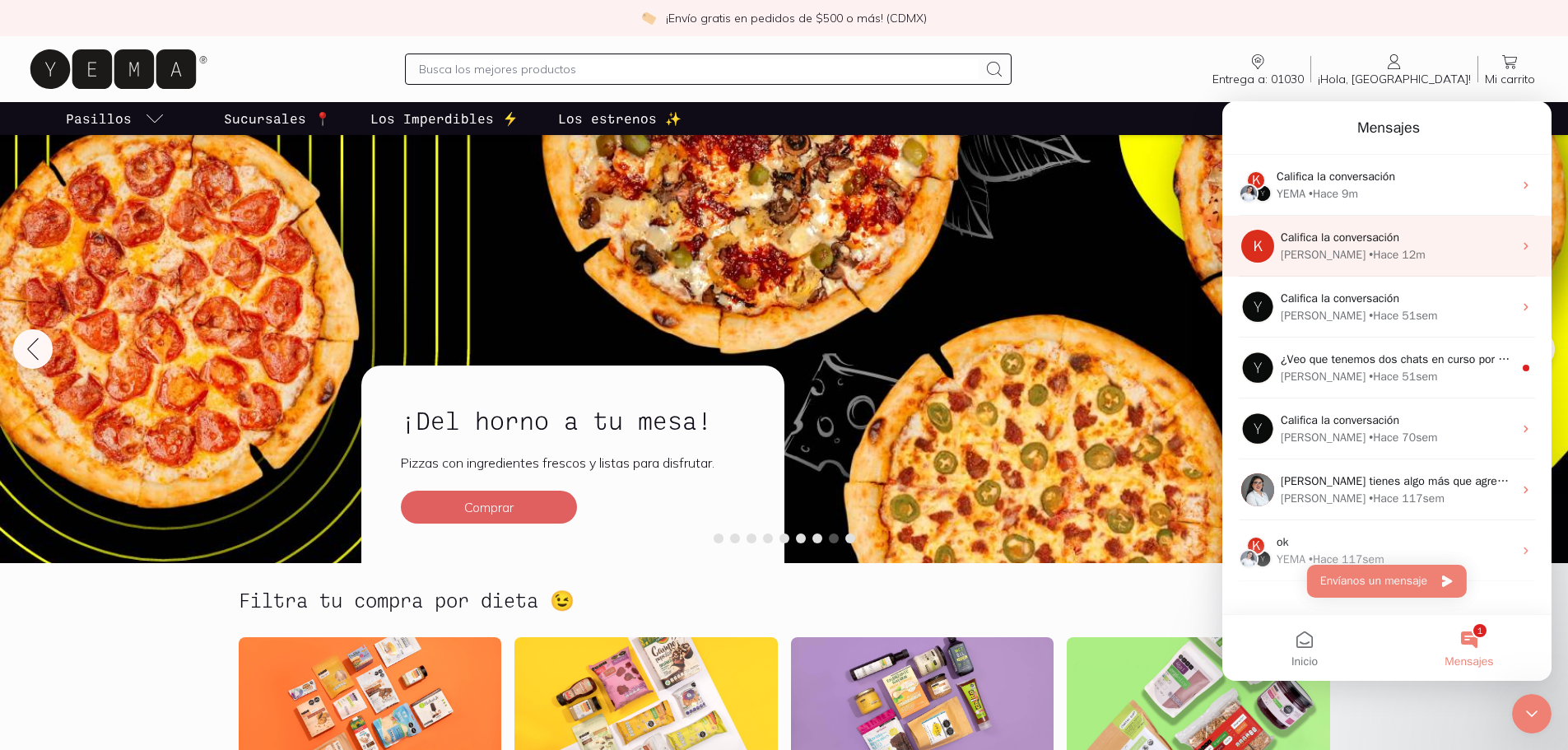 click on "[PERSON_NAME] 12m" at bounding box center [1397, 254] 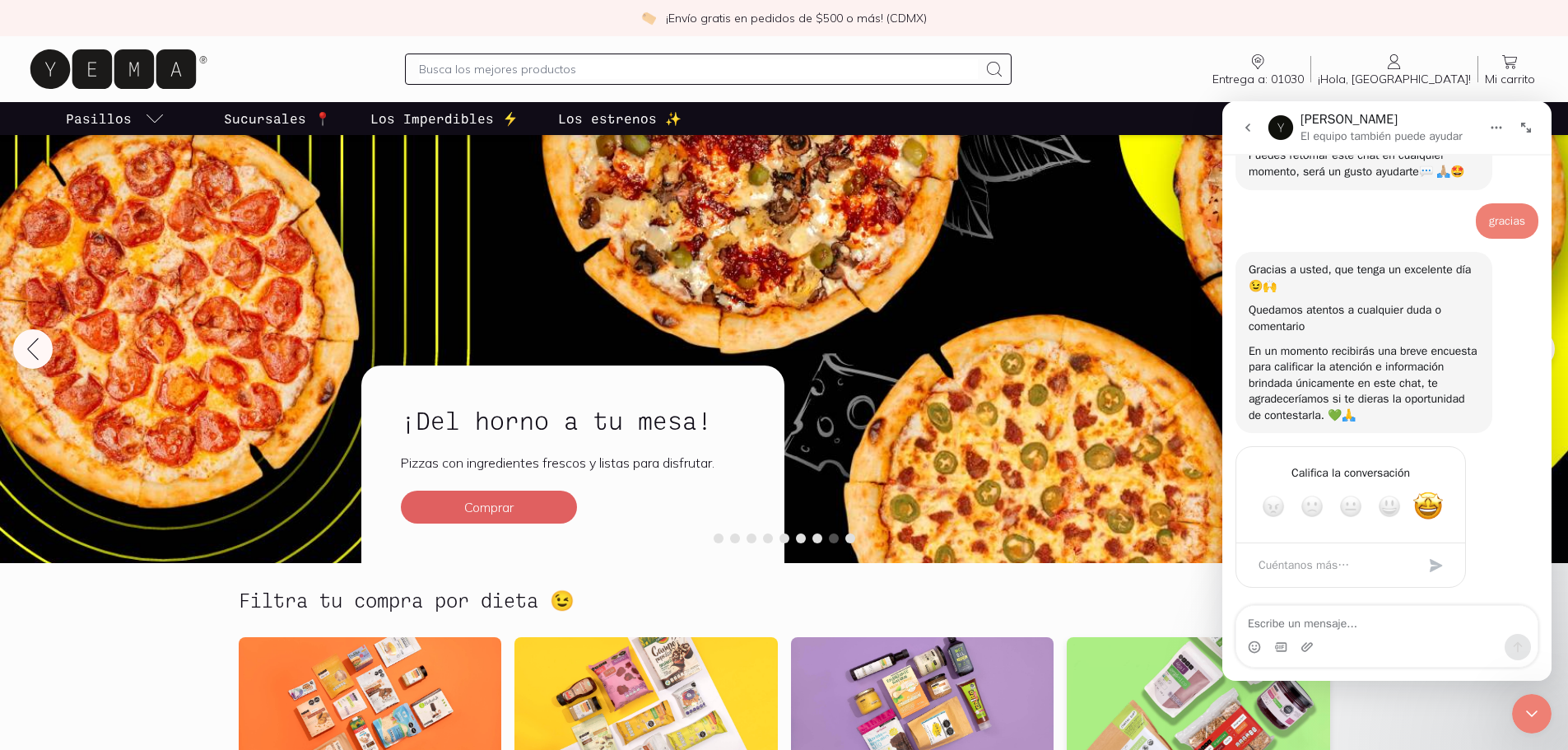 scroll, scrollTop: 700, scrollLeft: 0, axis: vertical 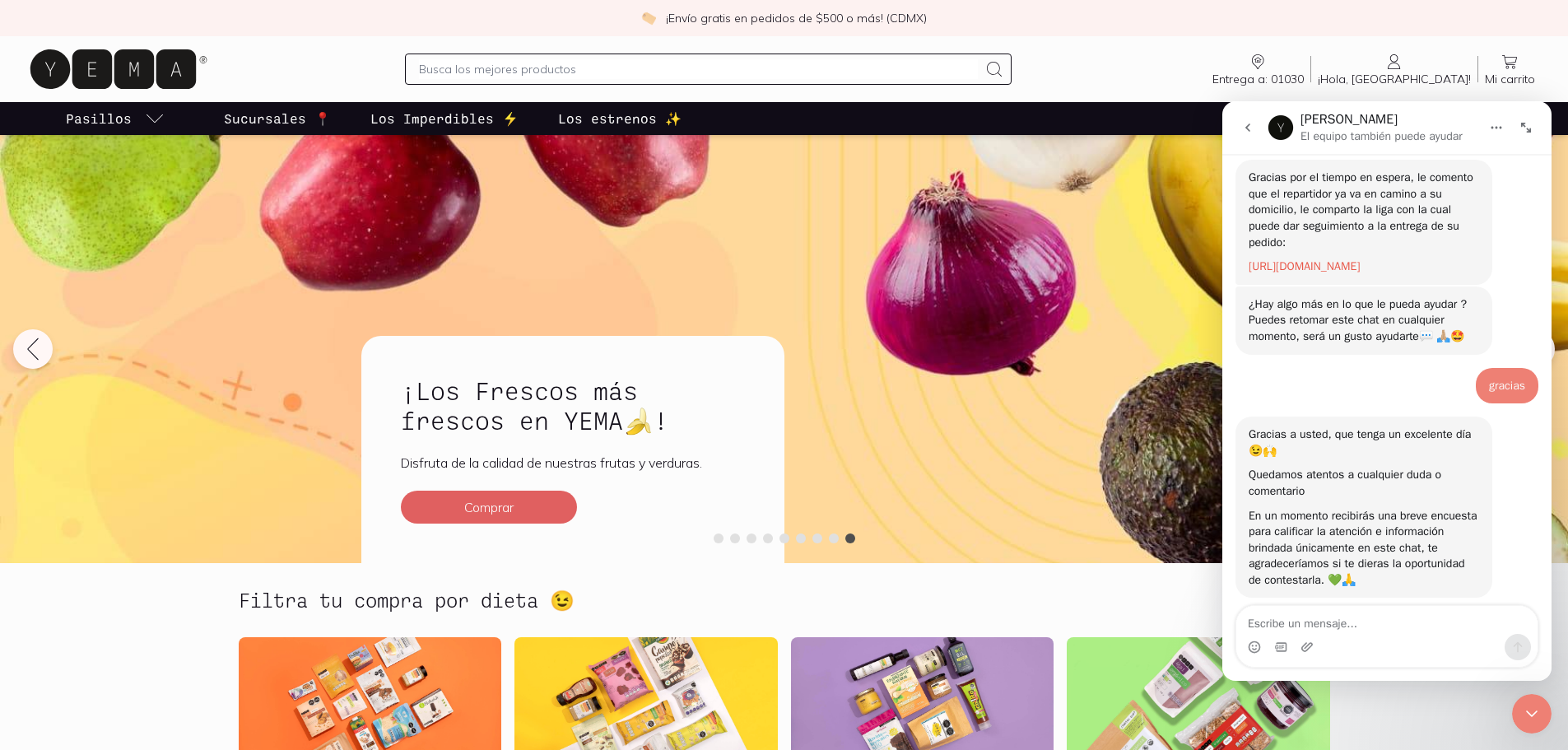 click on "[URL][DOMAIN_NAME]" at bounding box center [1304, 266] 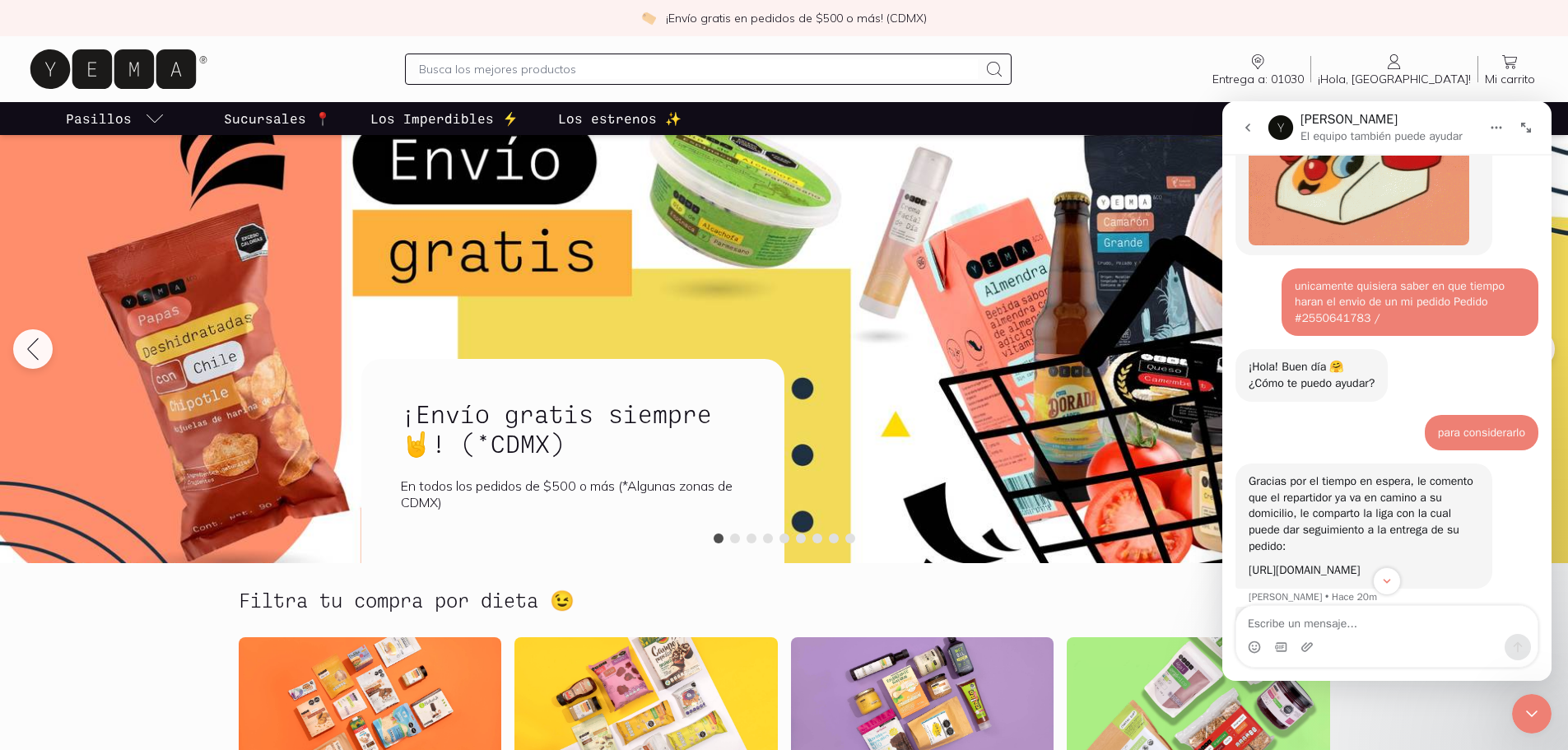 scroll, scrollTop: 387, scrollLeft: 0, axis: vertical 